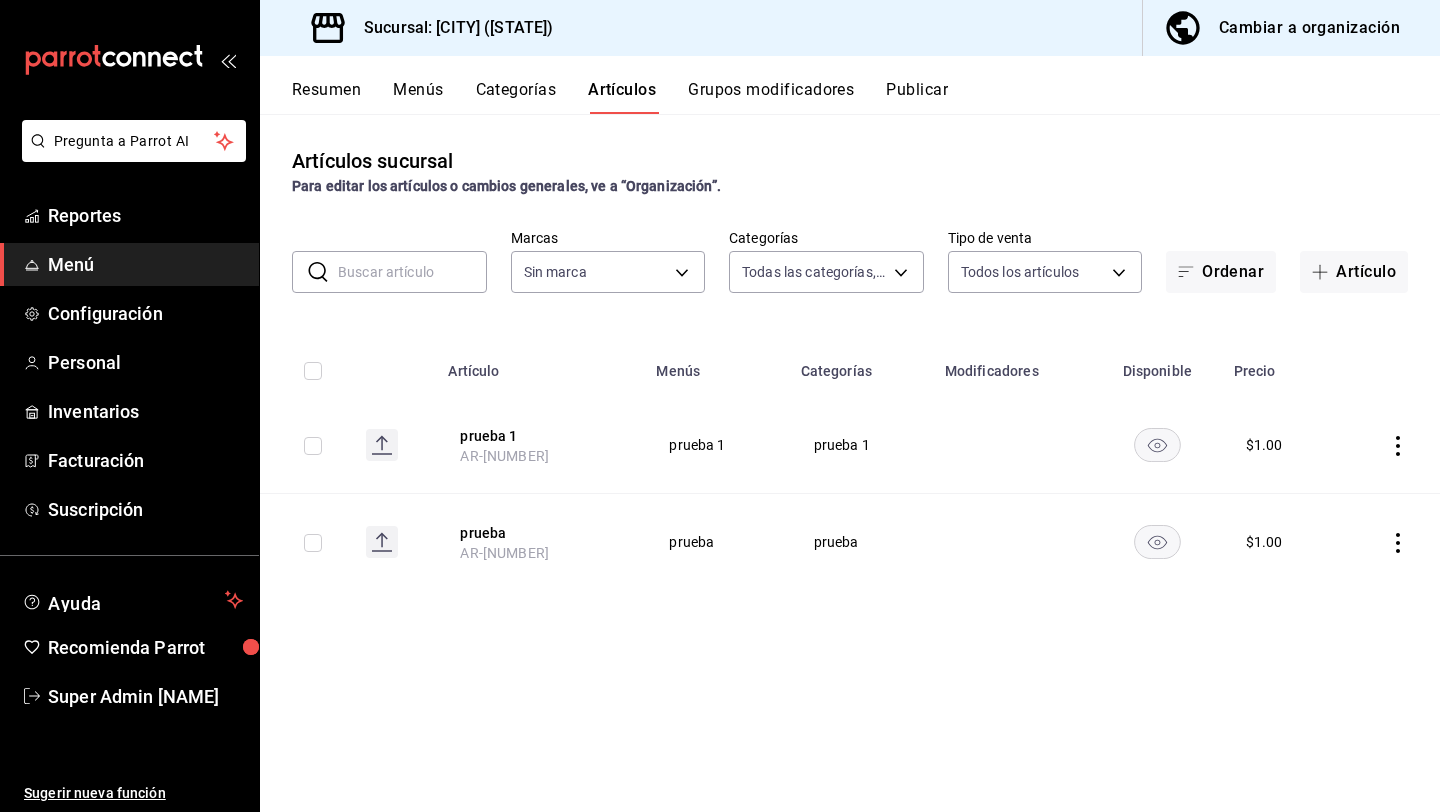 scroll, scrollTop: 0, scrollLeft: 0, axis: both 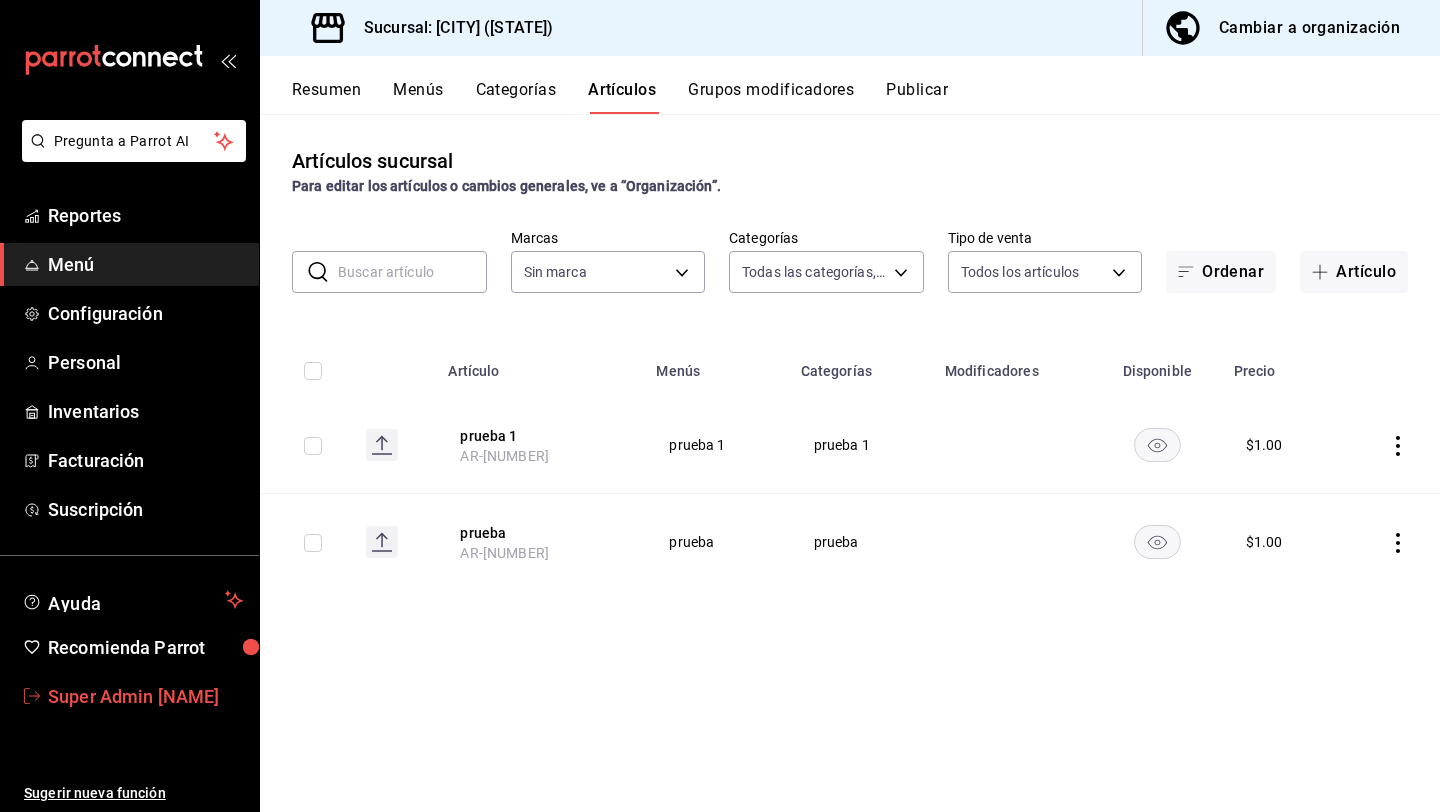 click on "Super Admin Parrot" at bounding box center [129, 696] 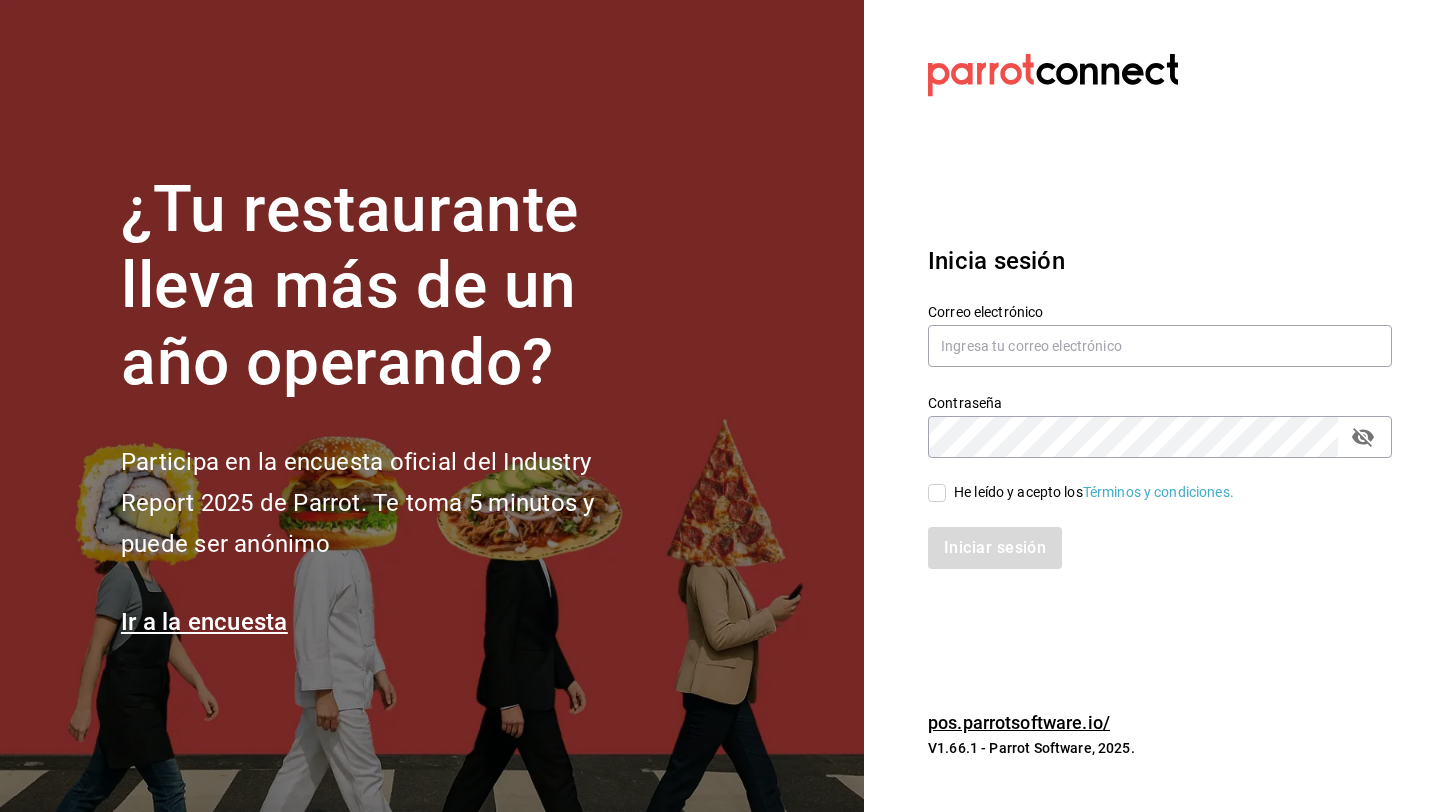 click on "Correo electrónico" at bounding box center (1160, 336) 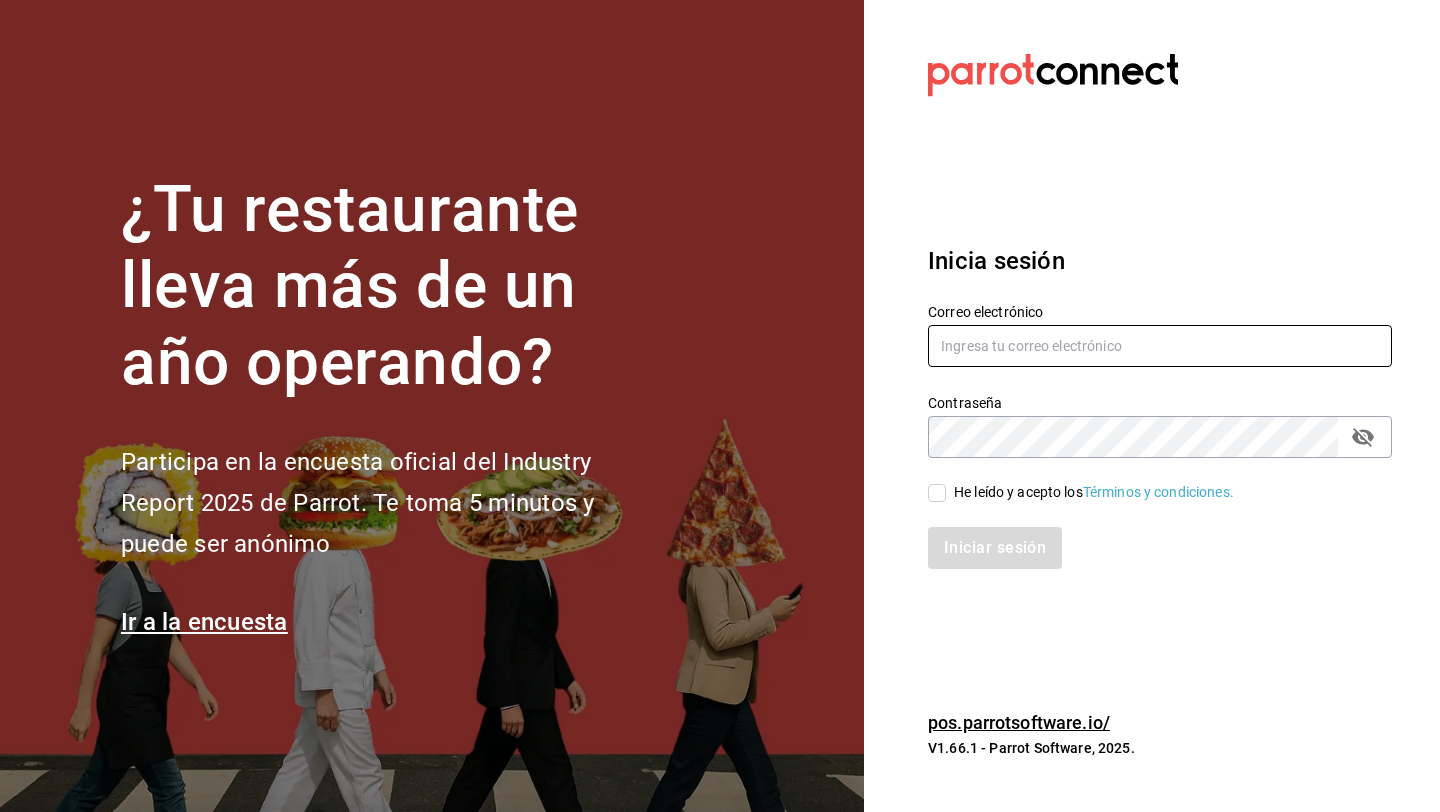 click at bounding box center [1160, 346] 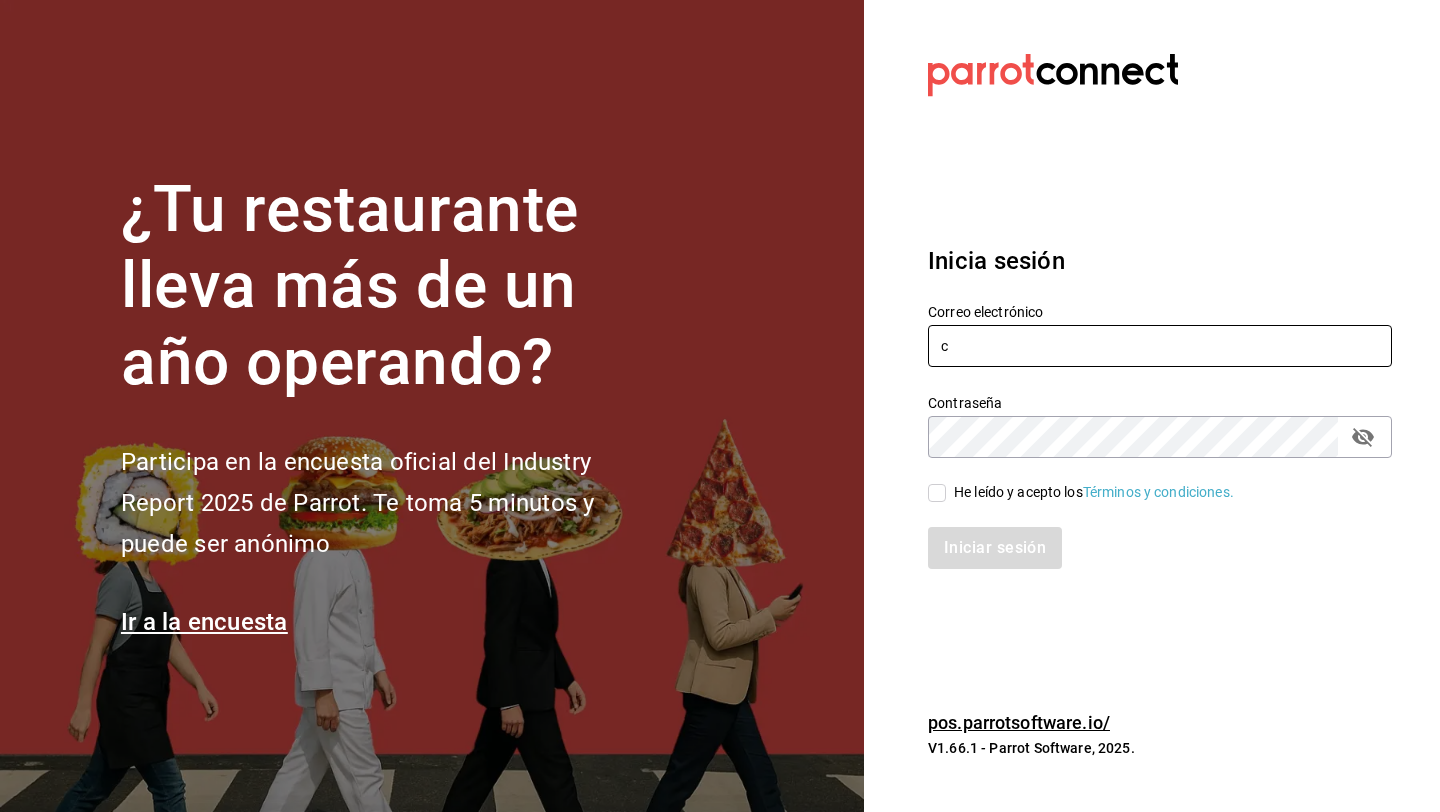 type on "comundiariocafe@juarez.com" 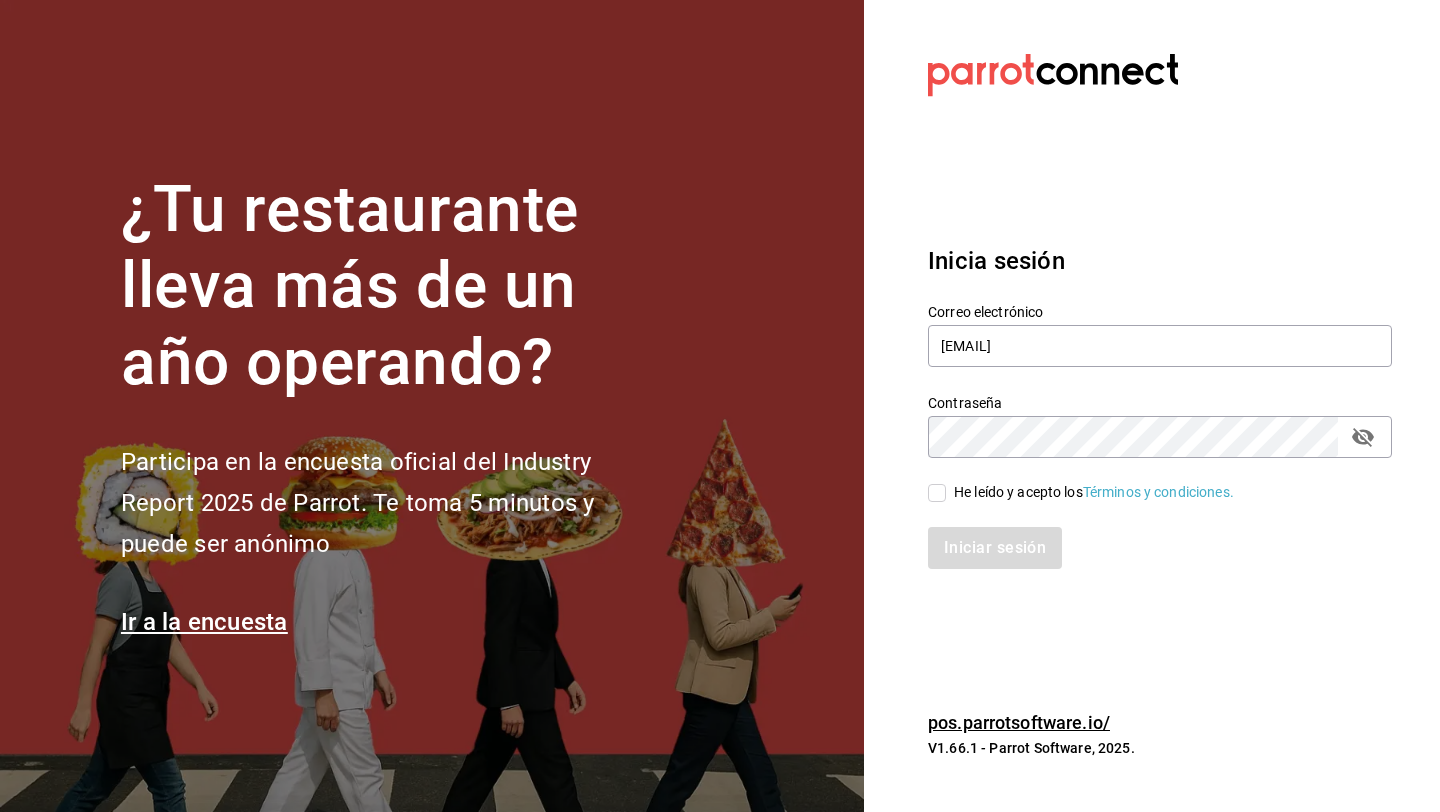 click on "He leído y acepto los  Términos y condiciones." at bounding box center [937, 493] 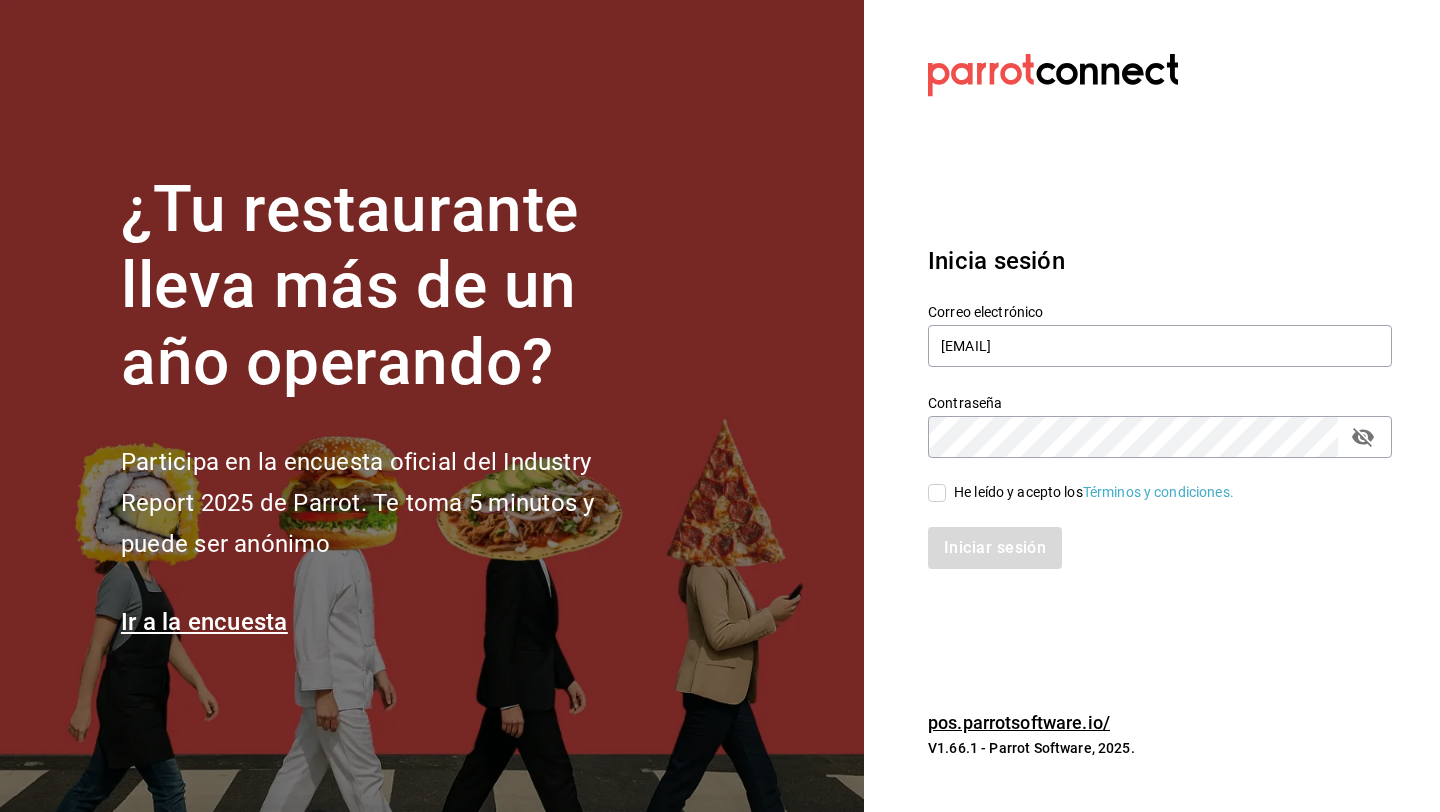 checkbox on "true" 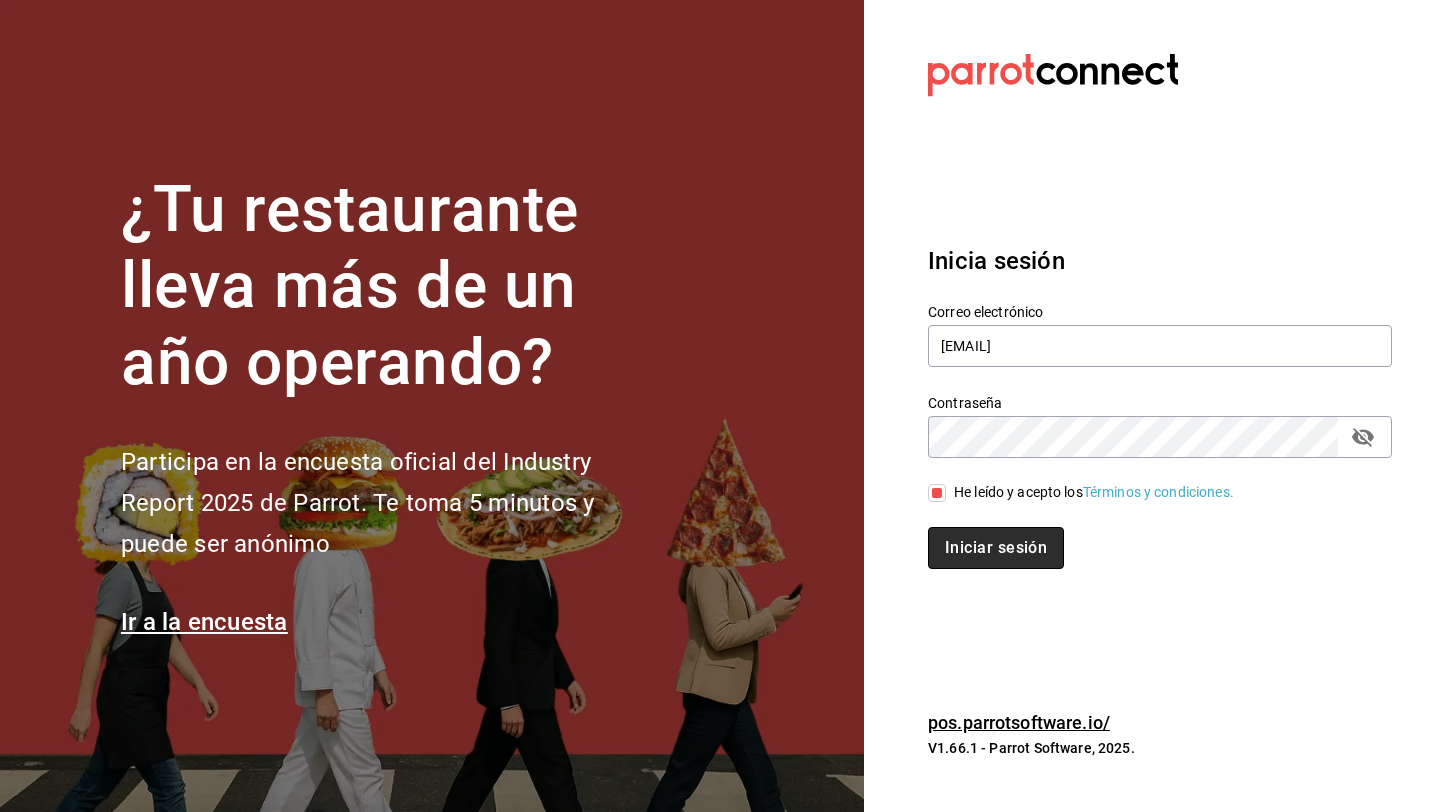 click on "Iniciar sesión" at bounding box center [996, 548] 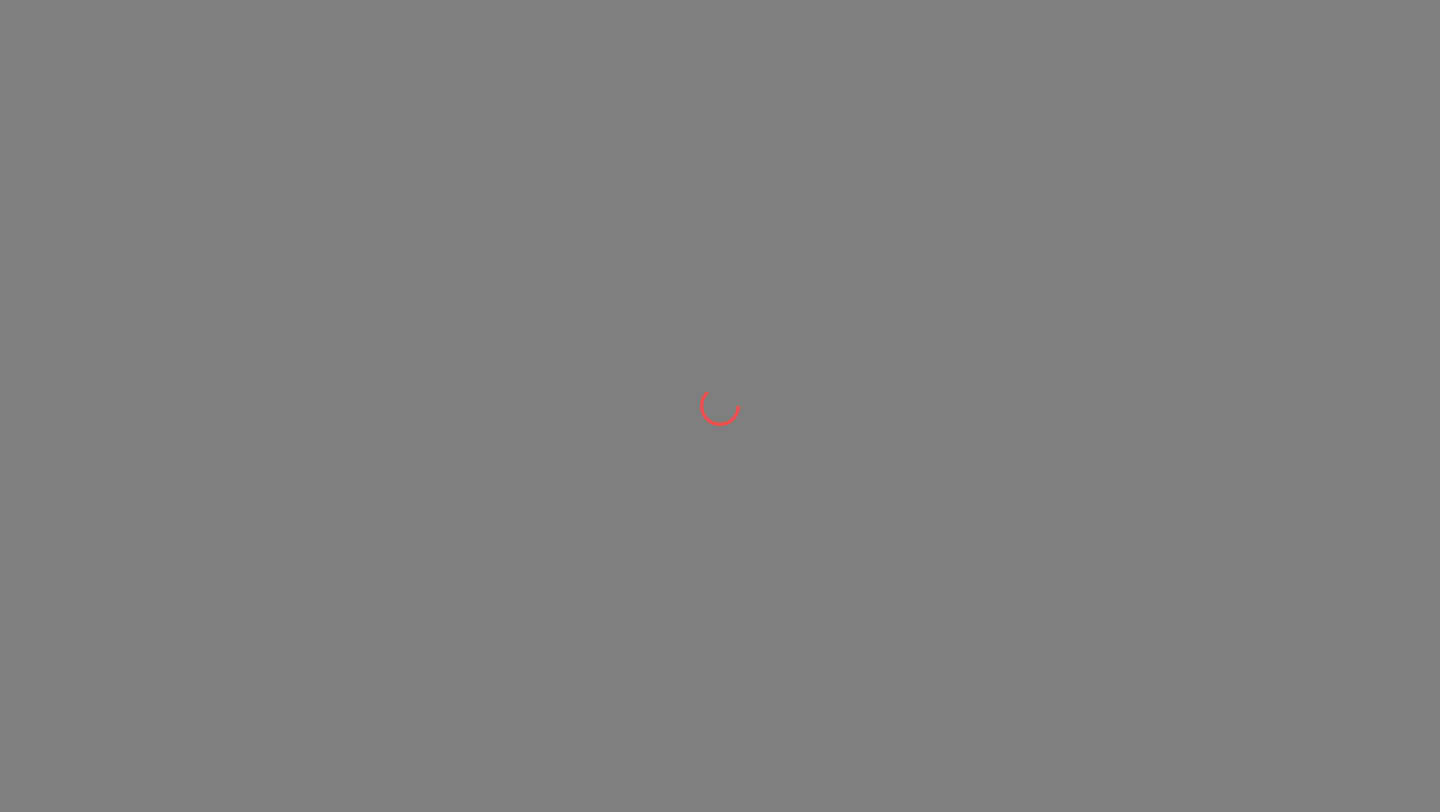 scroll, scrollTop: 0, scrollLeft: 0, axis: both 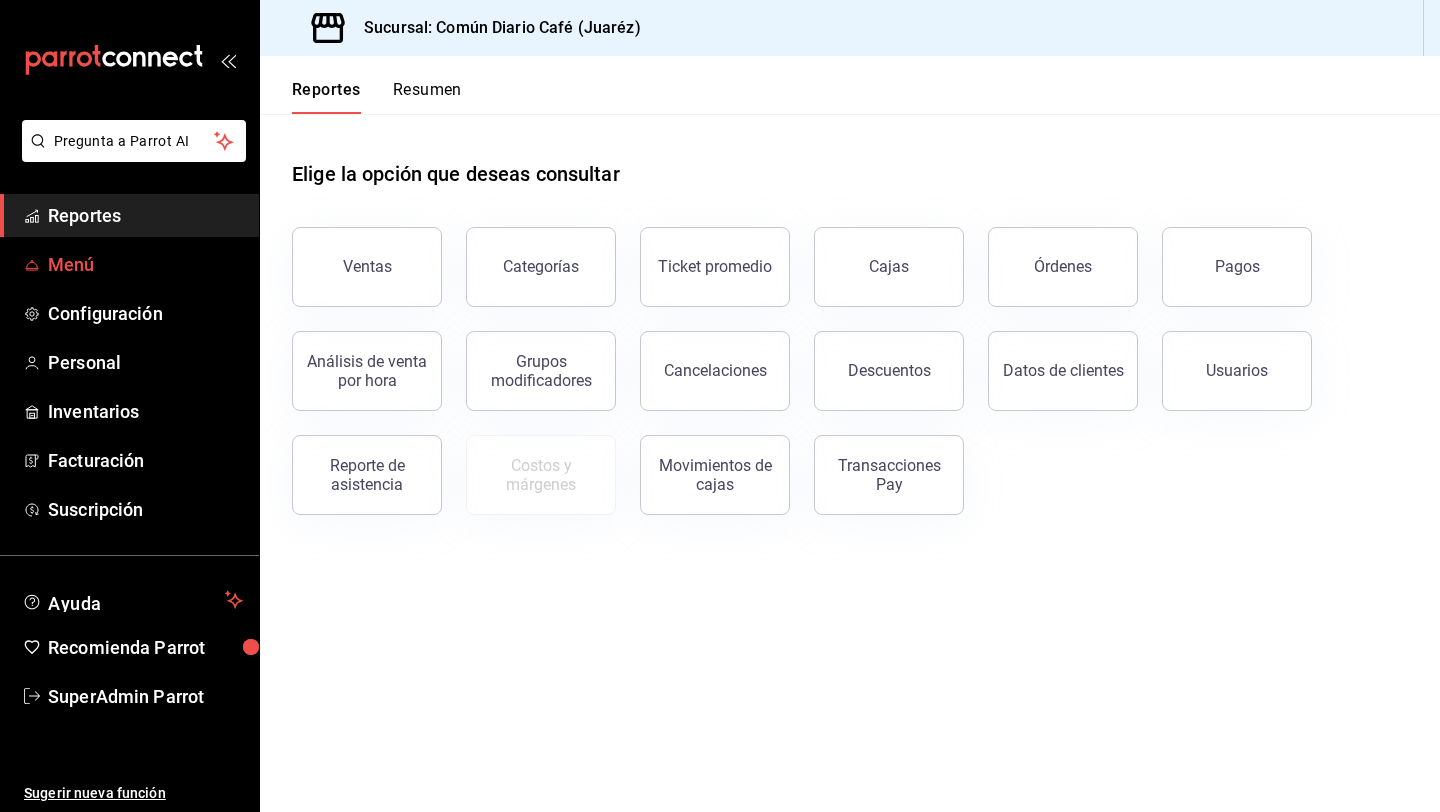 click on "Menú" at bounding box center (145, 264) 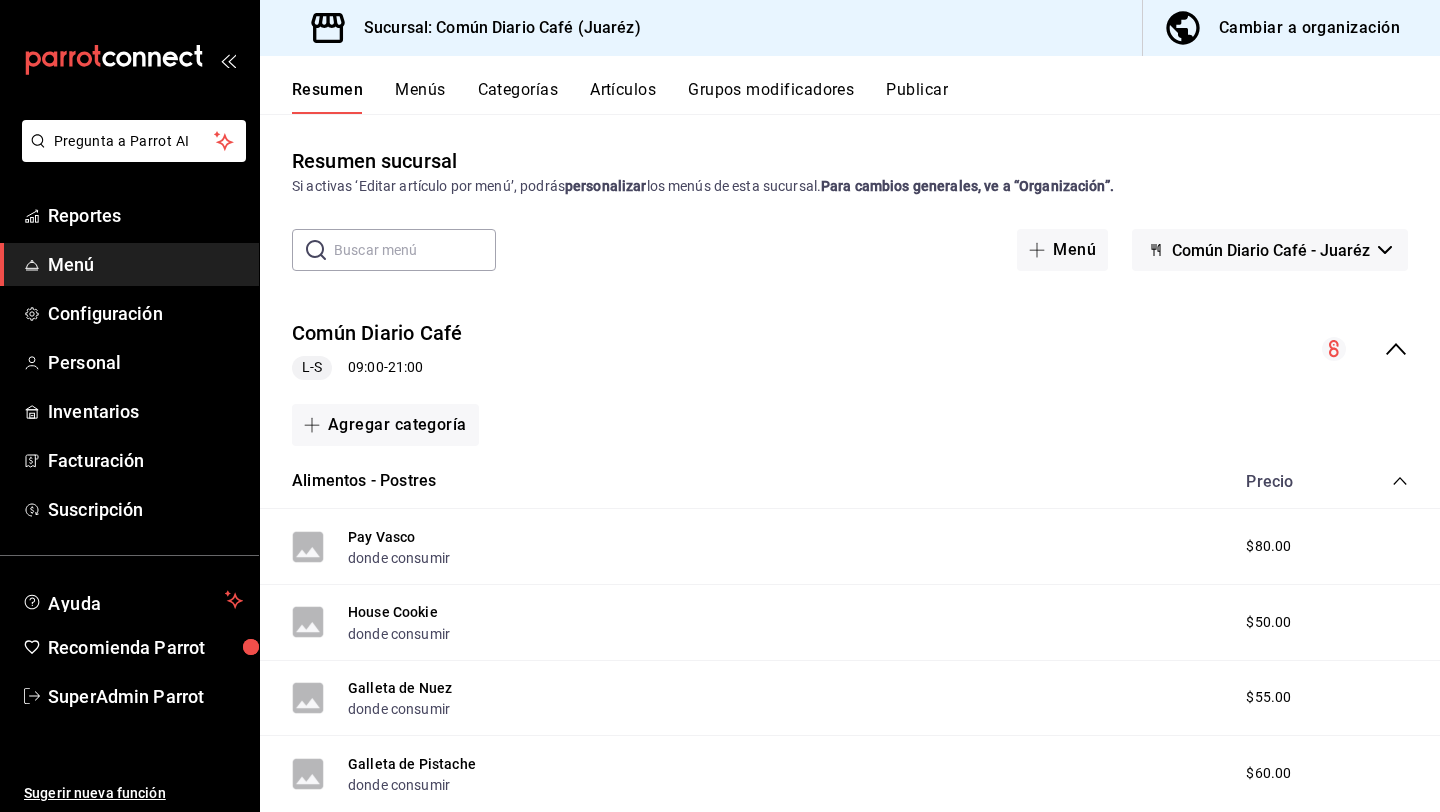 click on "Categorías" at bounding box center (518, 97) 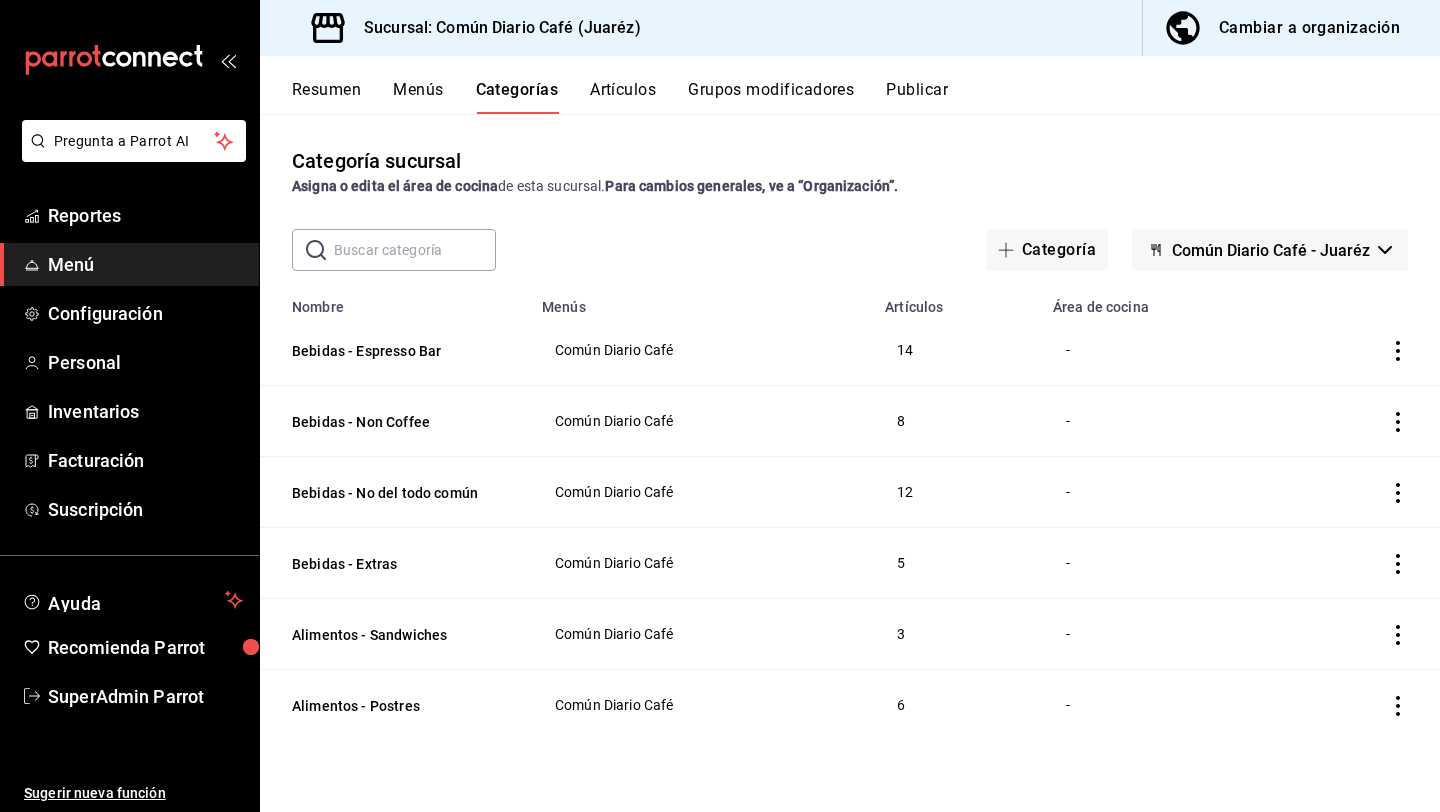 click on "Cambiar a organización" at bounding box center (1309, 28) 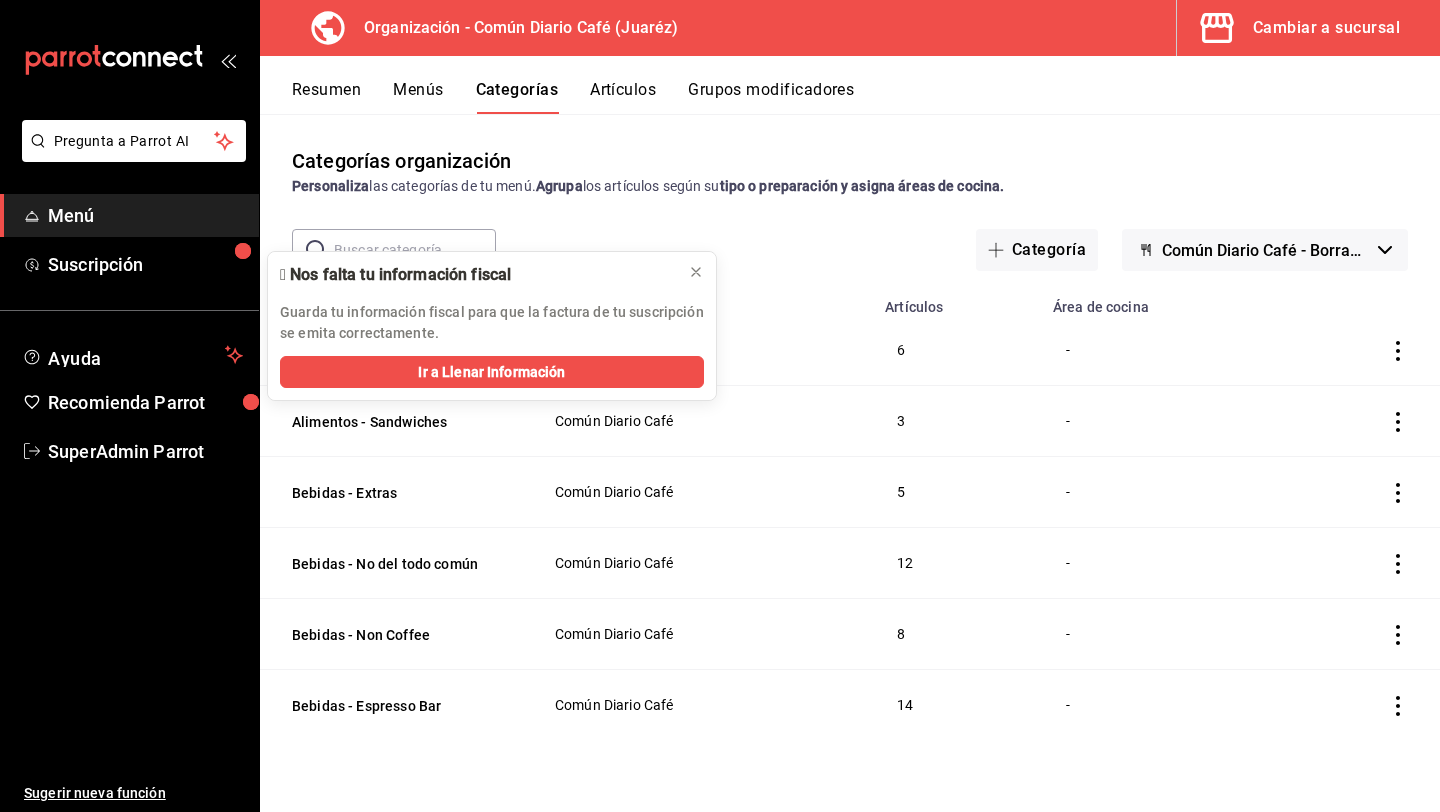 click on "Menús" at bounding box center [418, 97] 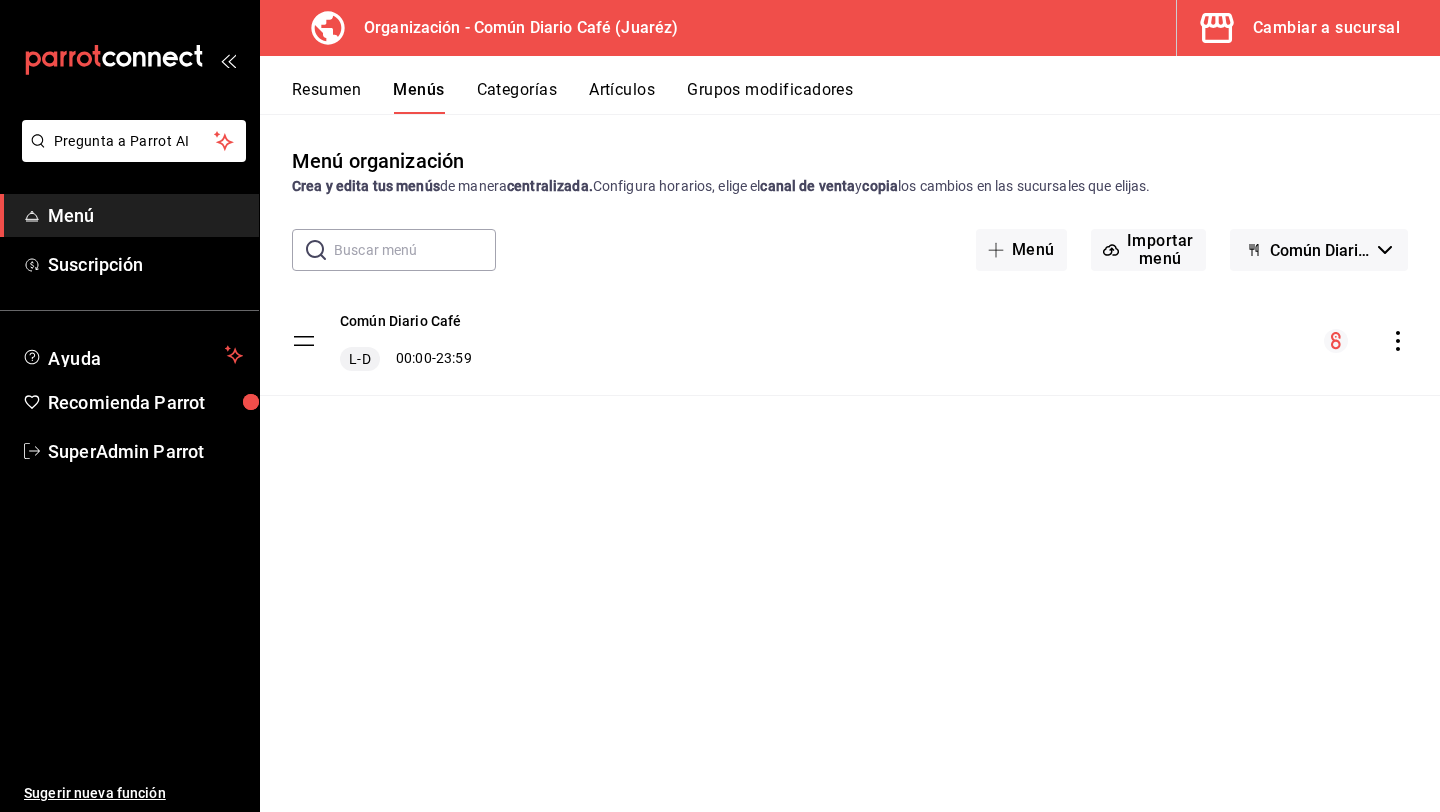 click on "Común Diario Café L-D [TIME] - [TIME]" at bounding box center (406, 341) 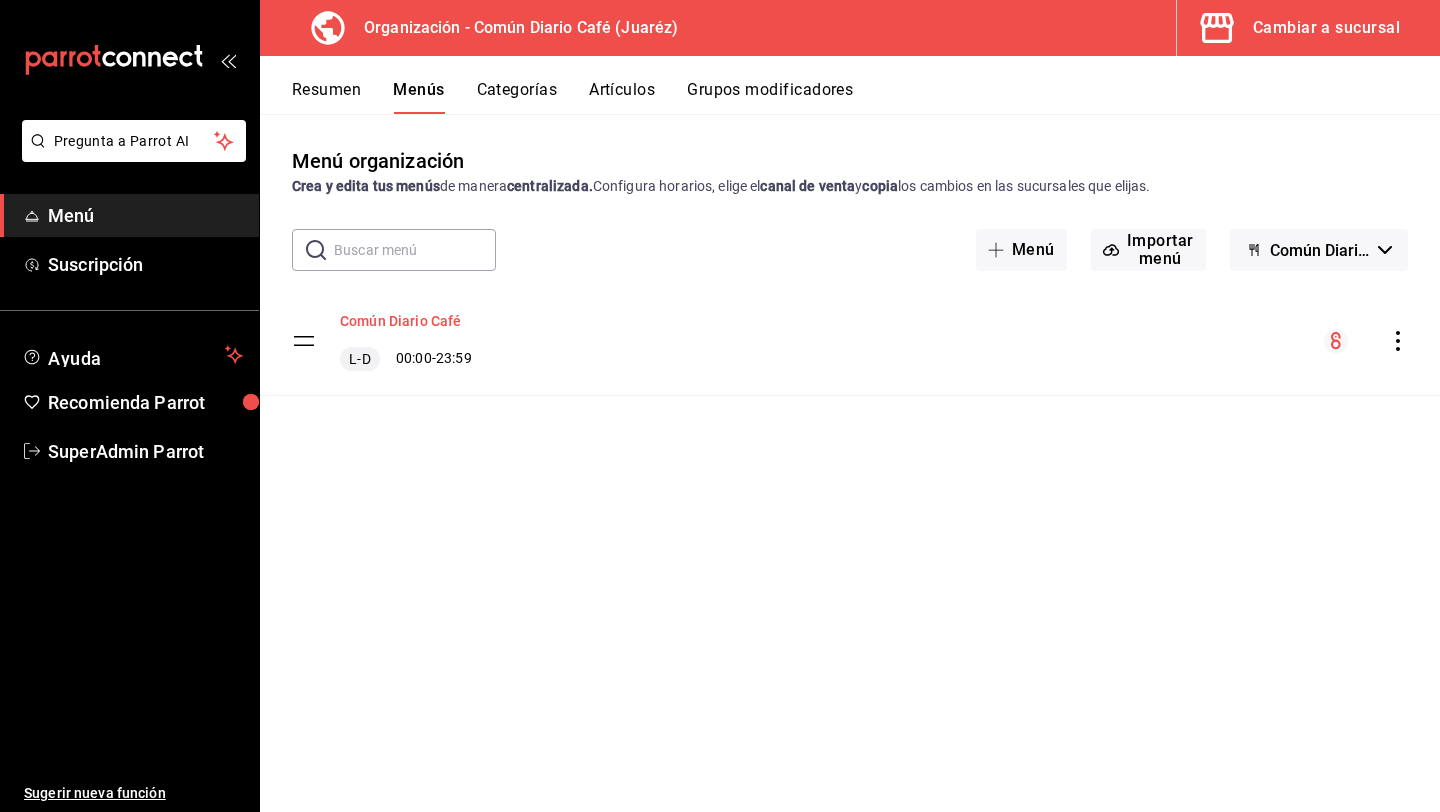 click on "Común Diario Café" at bounding box center [401, 321] 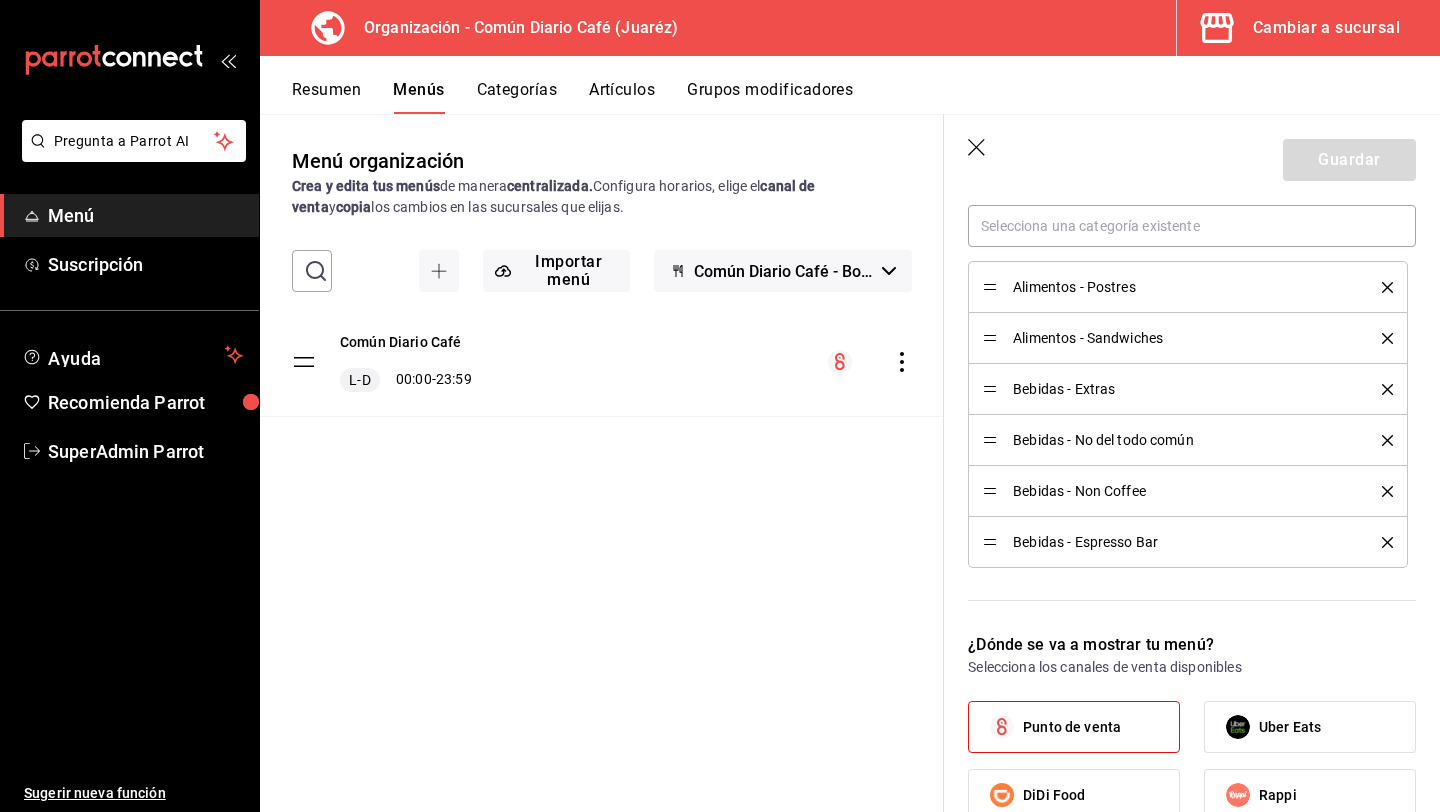 scroll, scrollTop: 588, scrollLeft: 0, axis: vertical 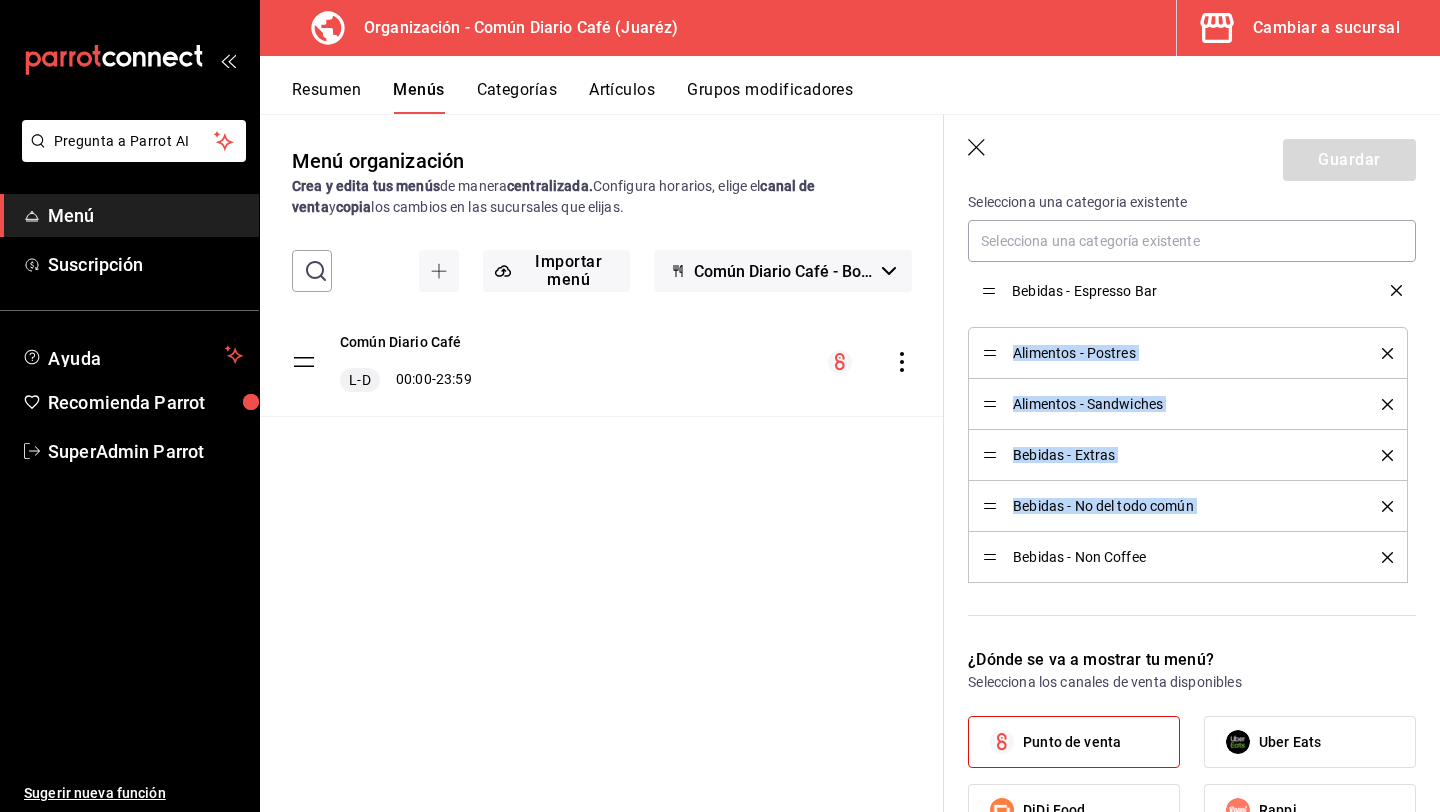 drag, startPoint x: 993, startPoint y: 558, endPoint x: 987, endPoint y: 293, distance: 265.0679 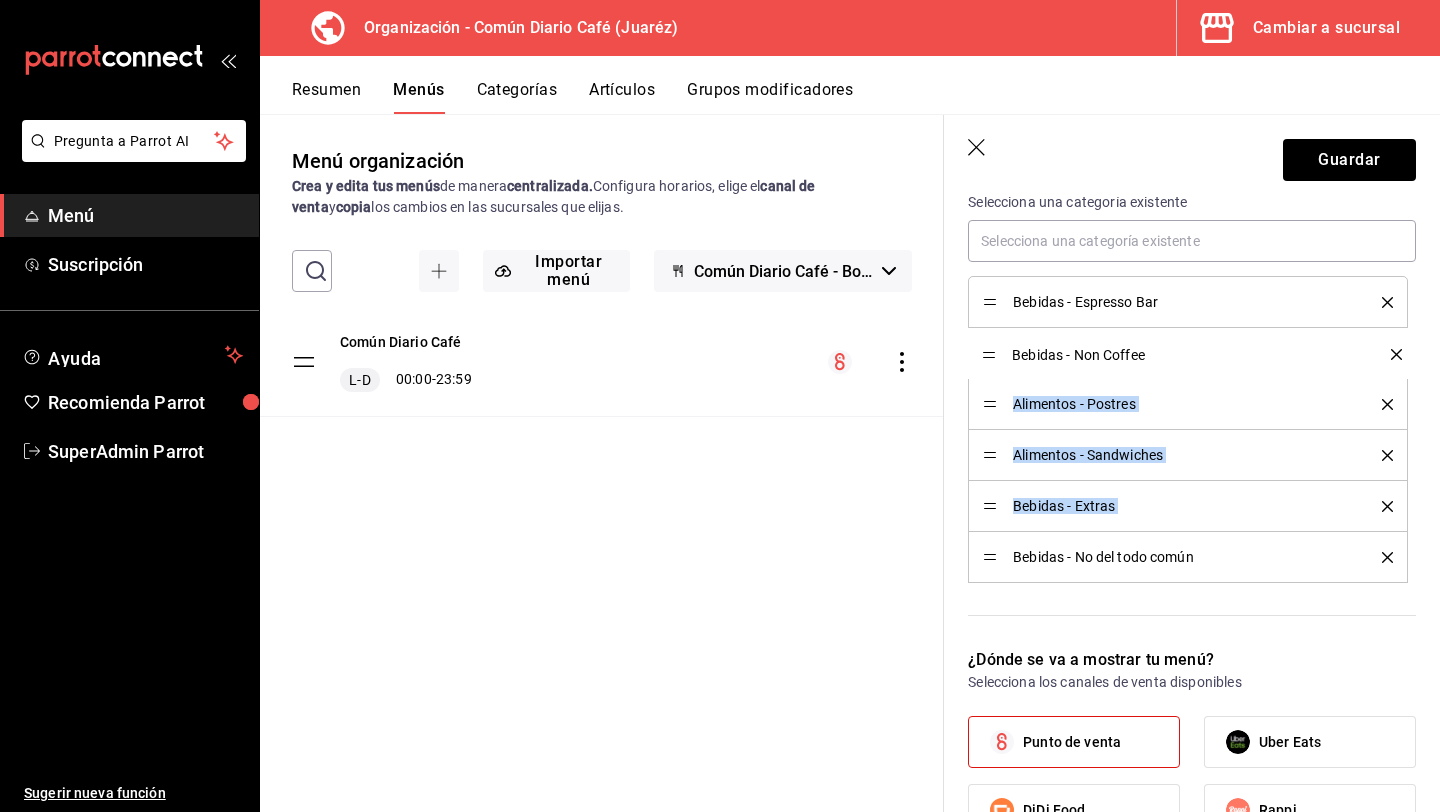 drag, startPoint x: 992, startPoint y: 559, endPoint x: 997, endPoint y: 356, distance: 203.06157 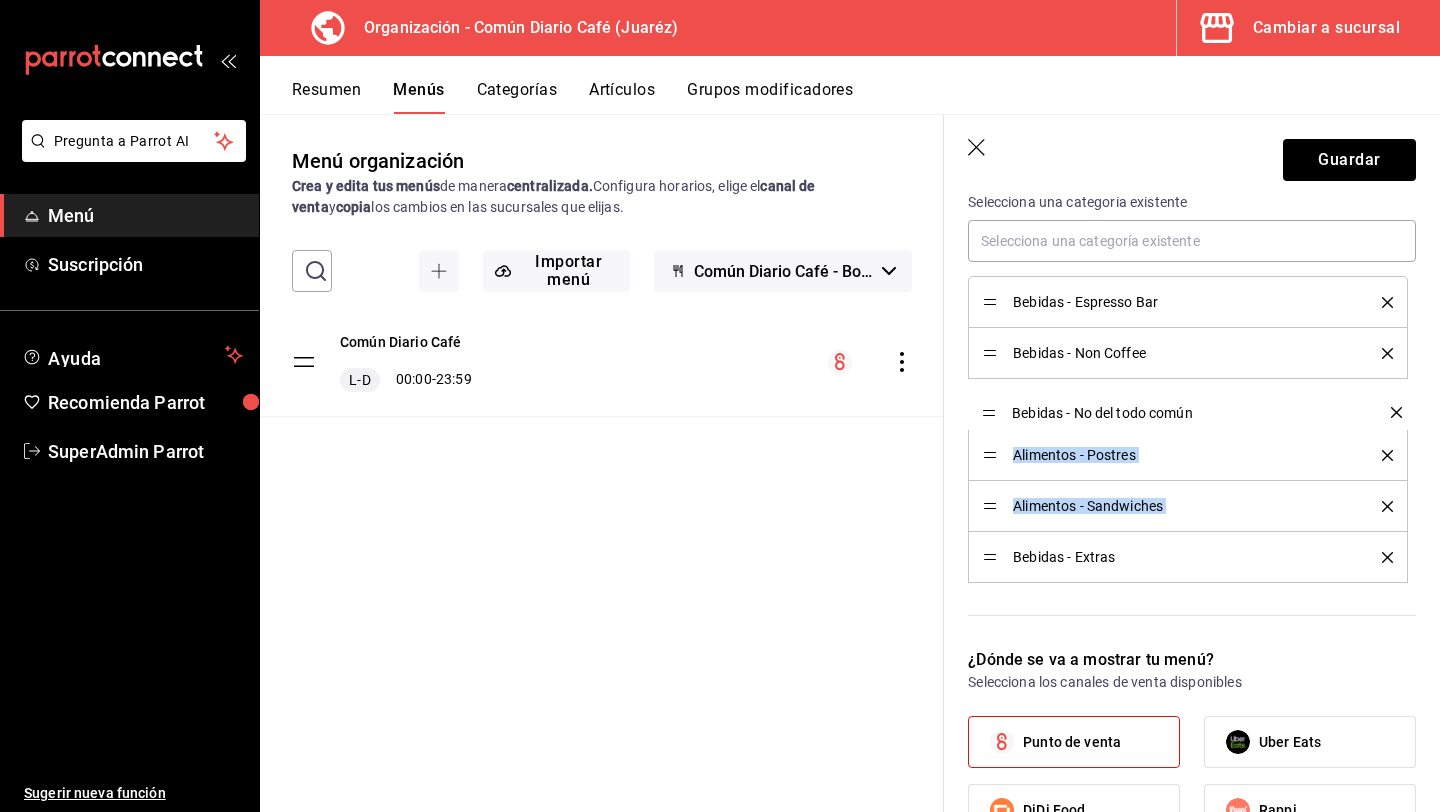 drag, startPoint x: 990, startPoint y: 559, endPoint x: 984, endPoint y: 415, distance: 144.12494 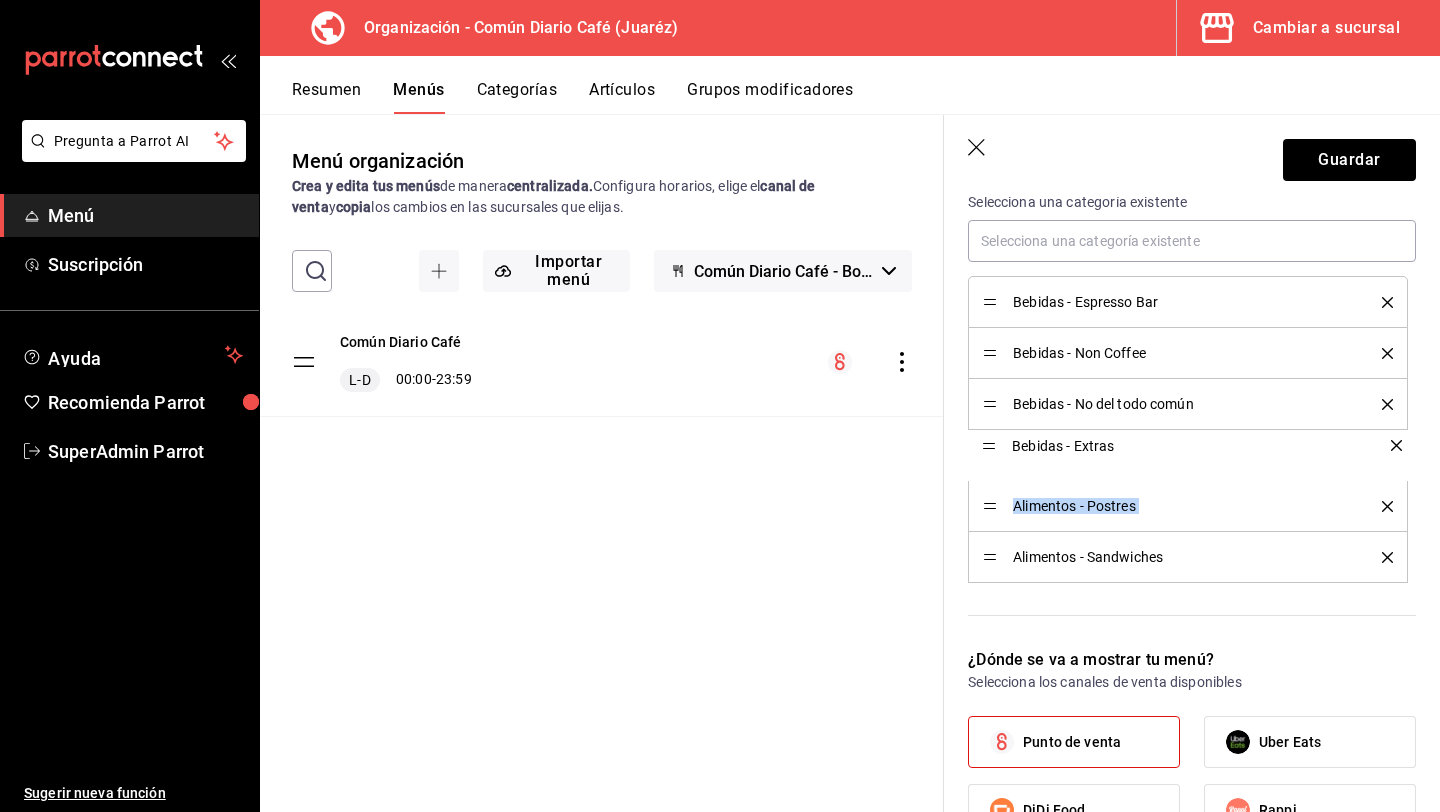 drag, startPoint x: 988, startPoint y: 563, endPoint x: 983, endPoint y: 452, distance: 111.11256 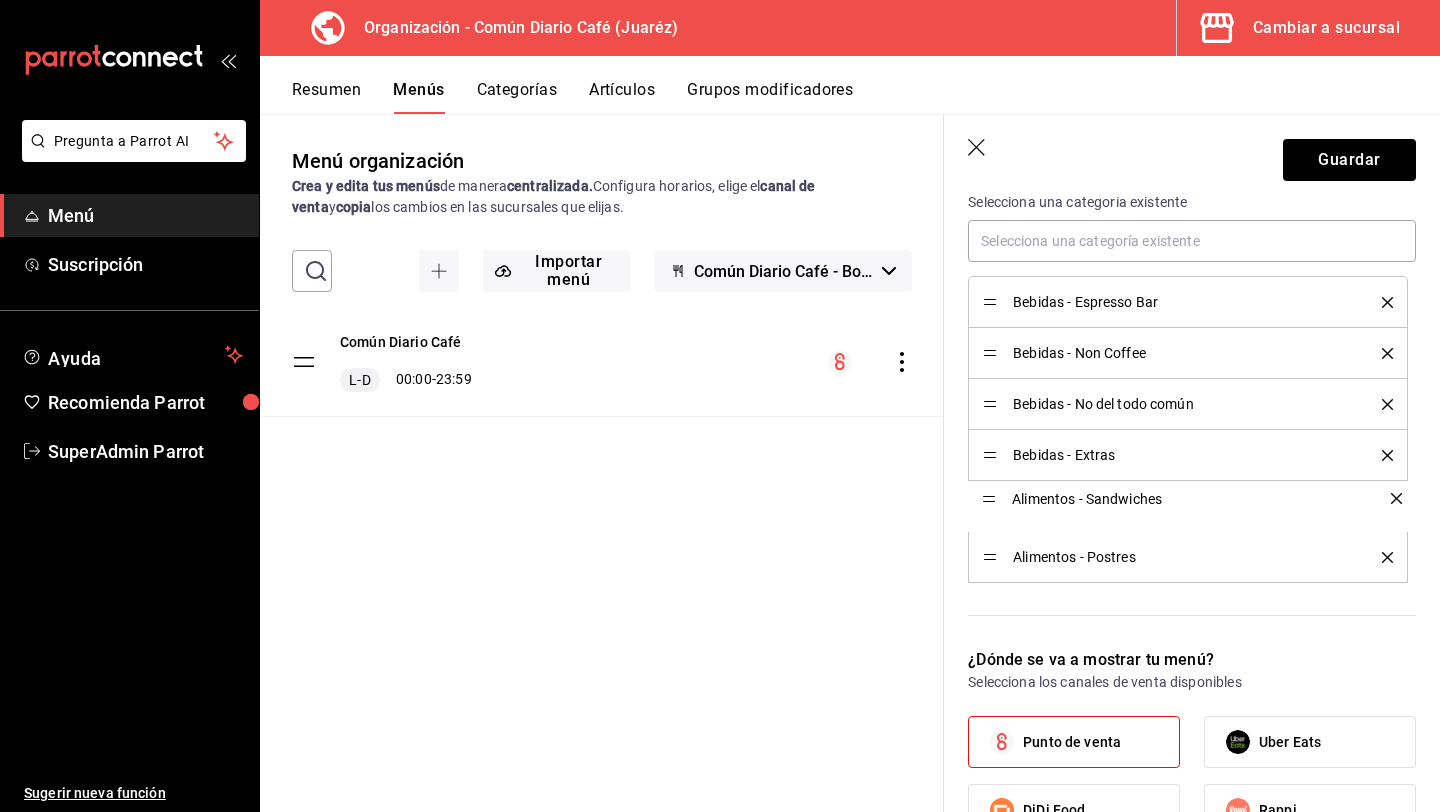 drag, startPoint x: 990, startPoint y: 560, endPoint x: 992, endPoint y: 504, distance: 56.0357 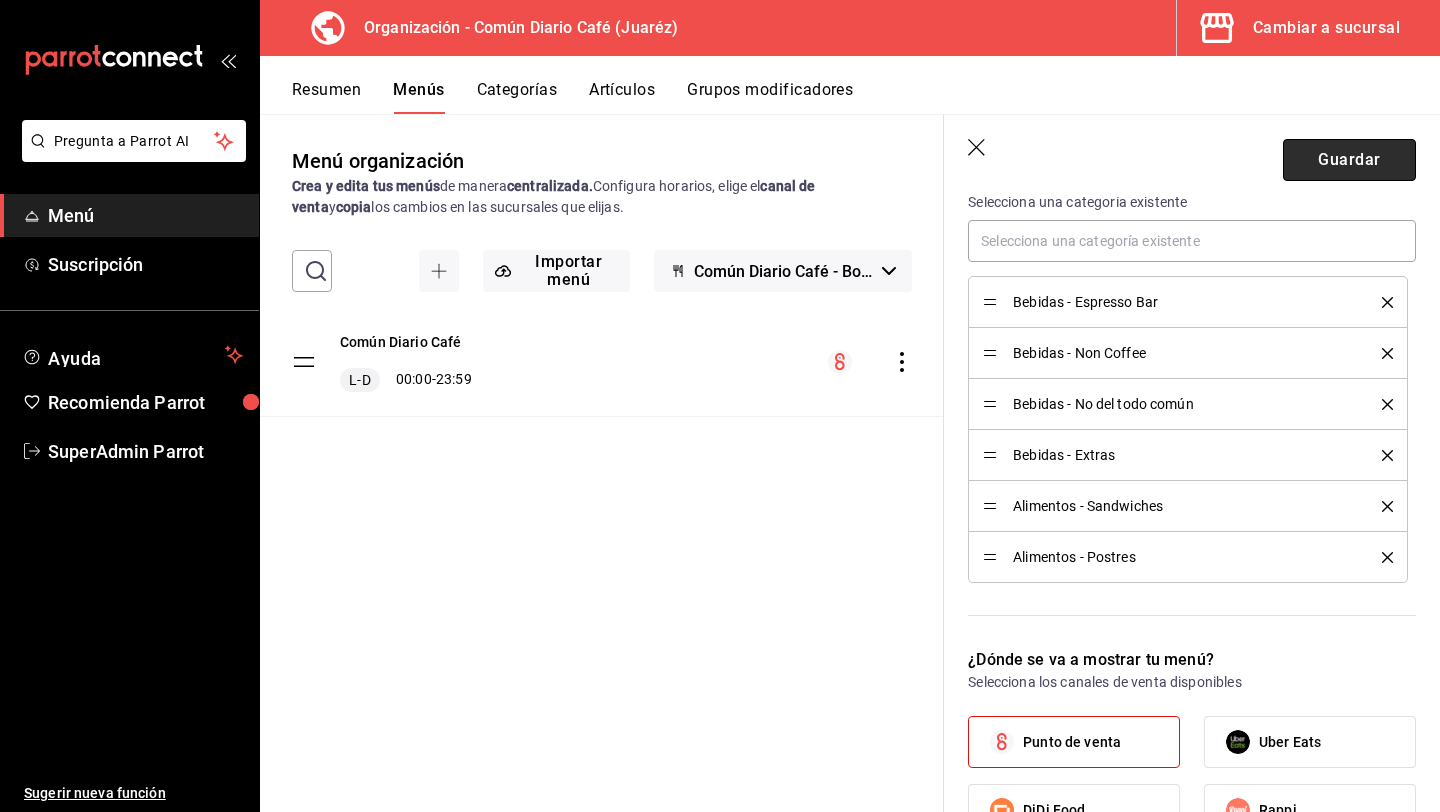 click on "Guardar" at bounding box center (1349, 160) 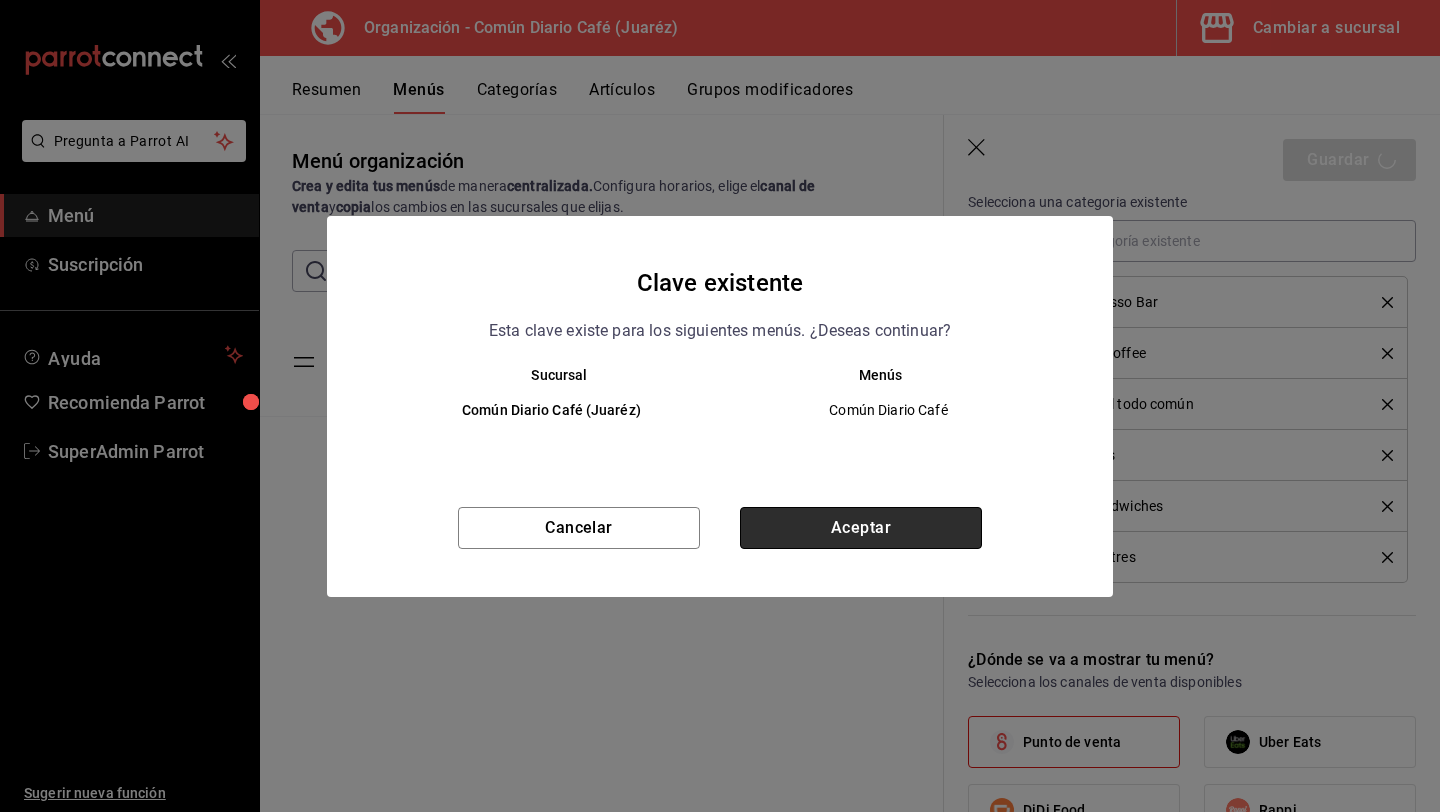 click on "Aceptar" at bounding box center (861, 528) 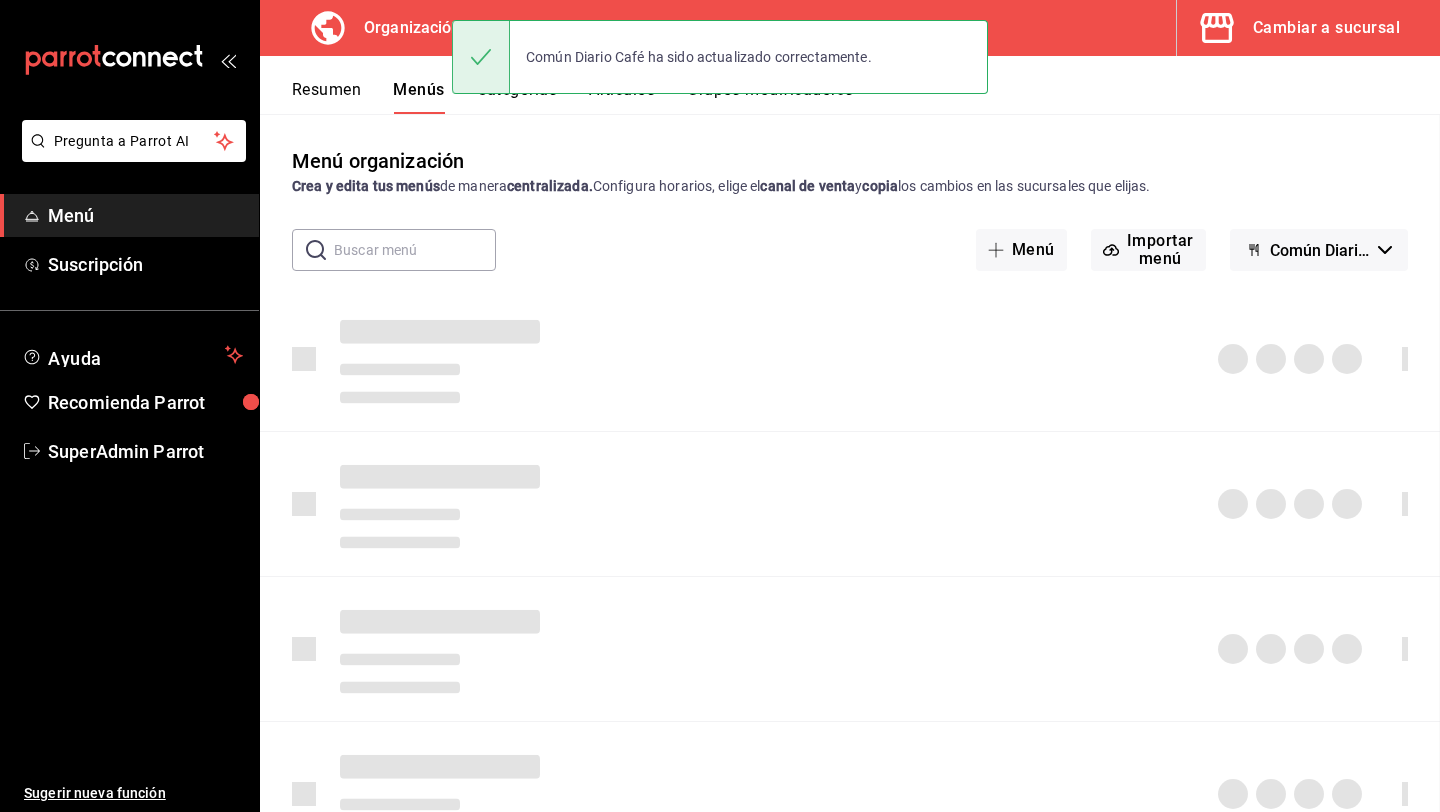scroll, scrollTop: 0, scrollLeft: 0, axis: both 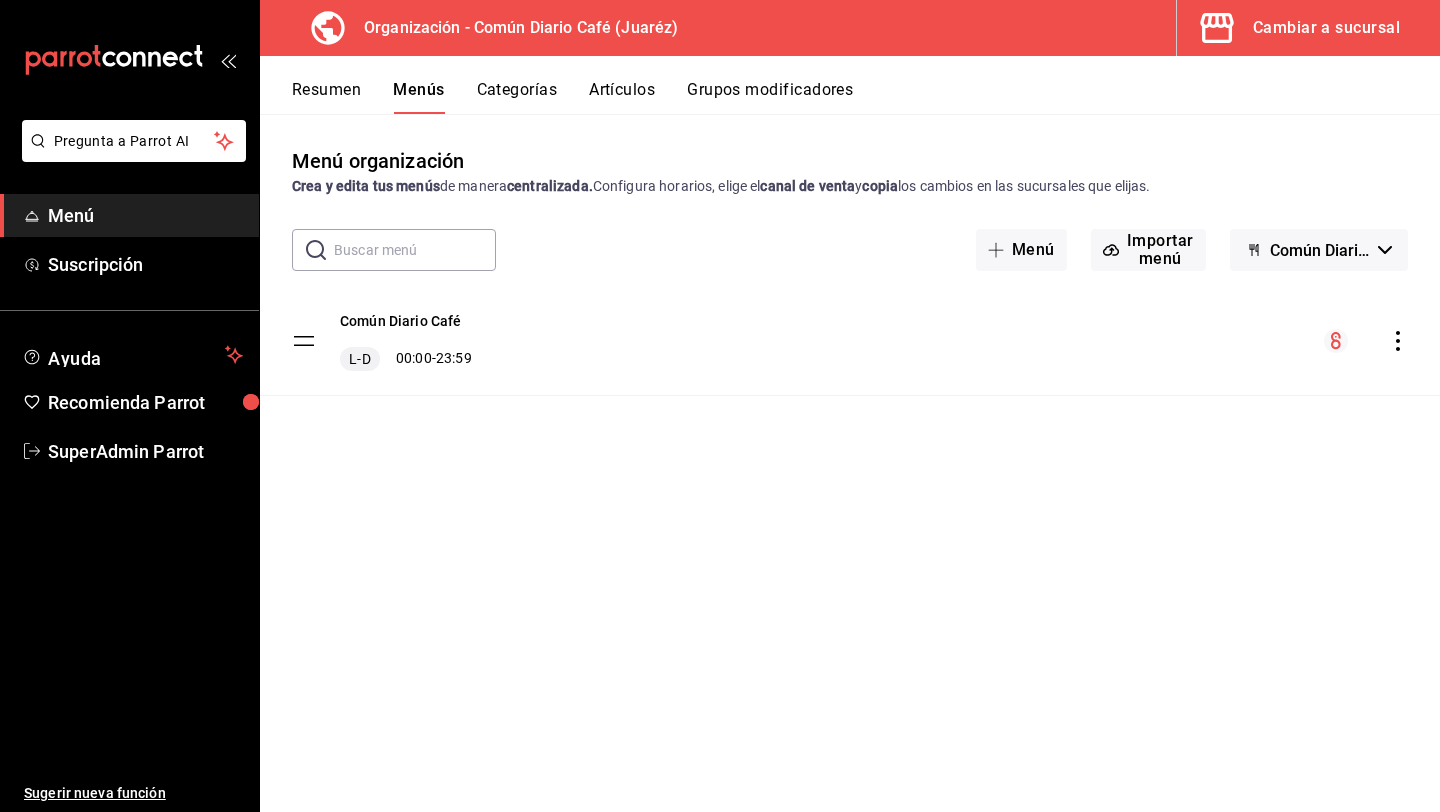 click 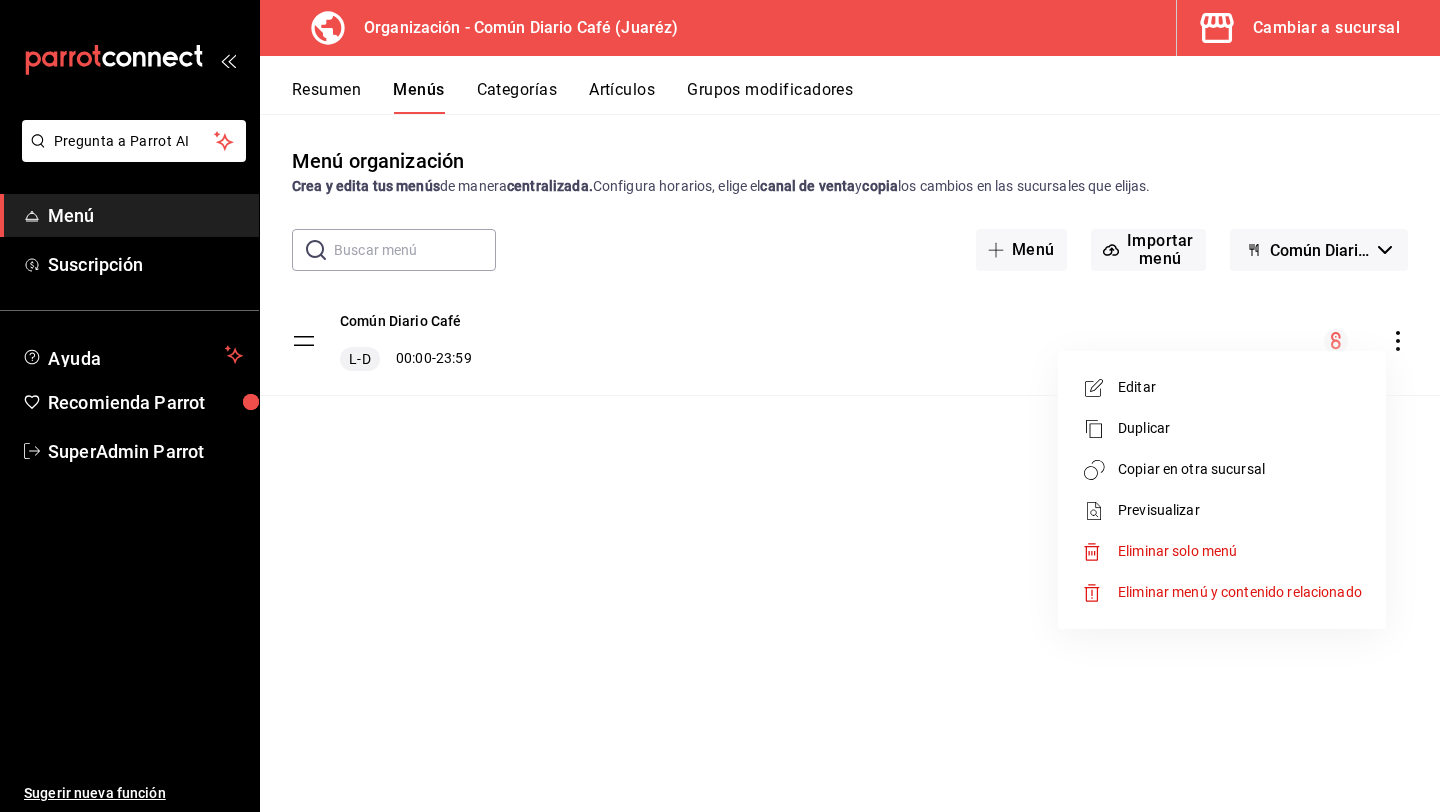 click on "Copiar en otra sucursal" at bounding box center (1240, 469) 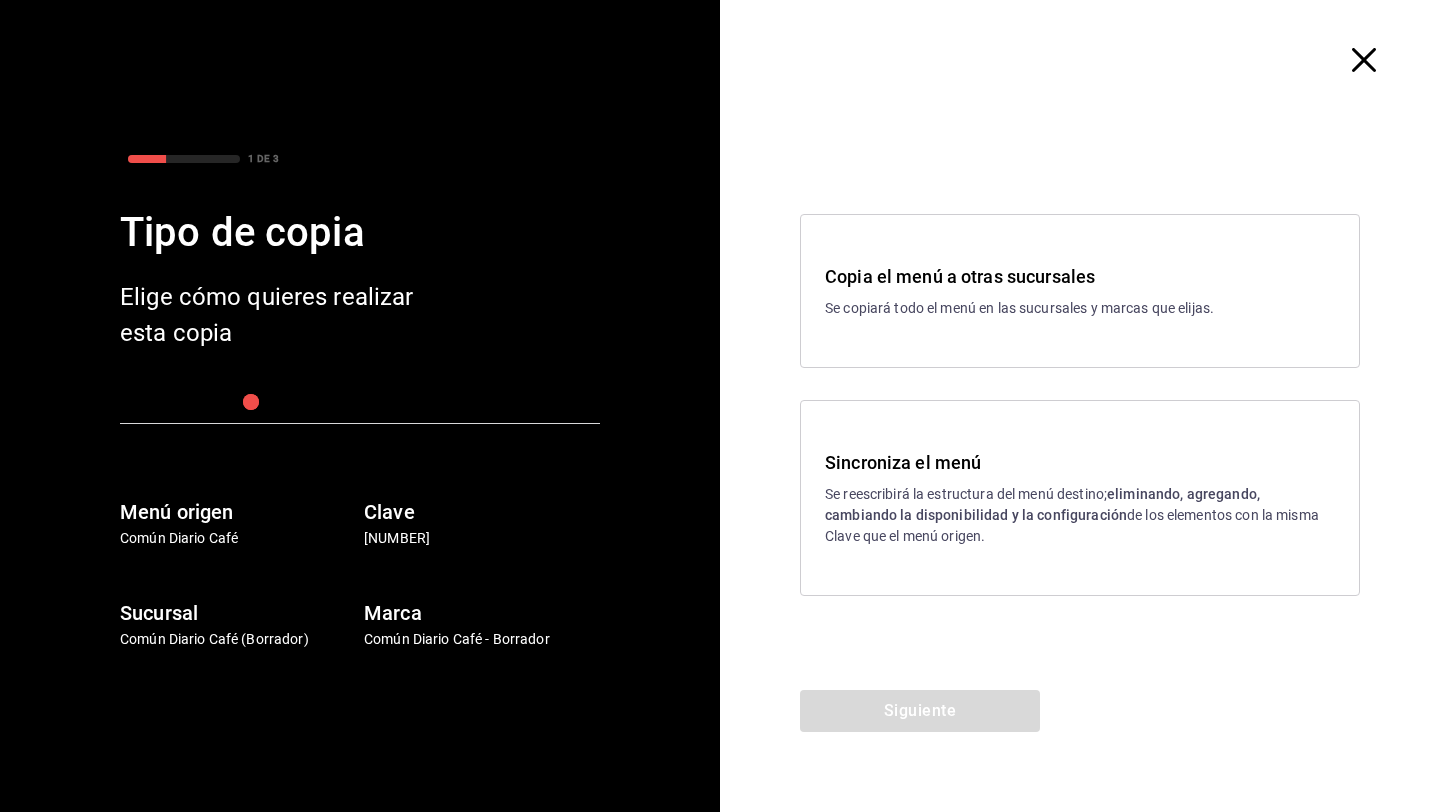 click on "Se copiará todo el menú en las sucursales y marcas que elijas." at bounding box center [1080, 308] 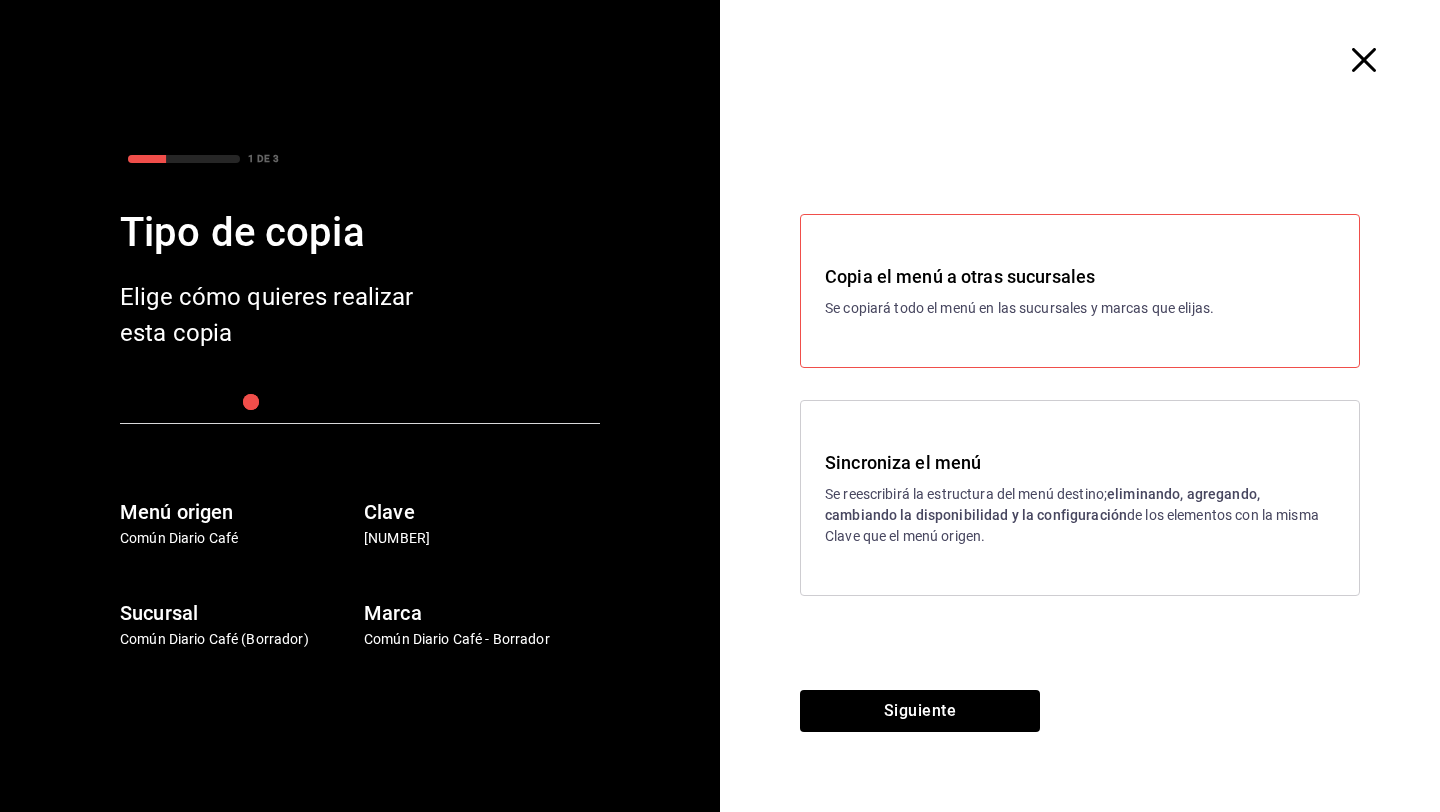 click on "eliminando, agregando, cambiando la disponibilidad y la configuración" at bounding box center [1042, 504] 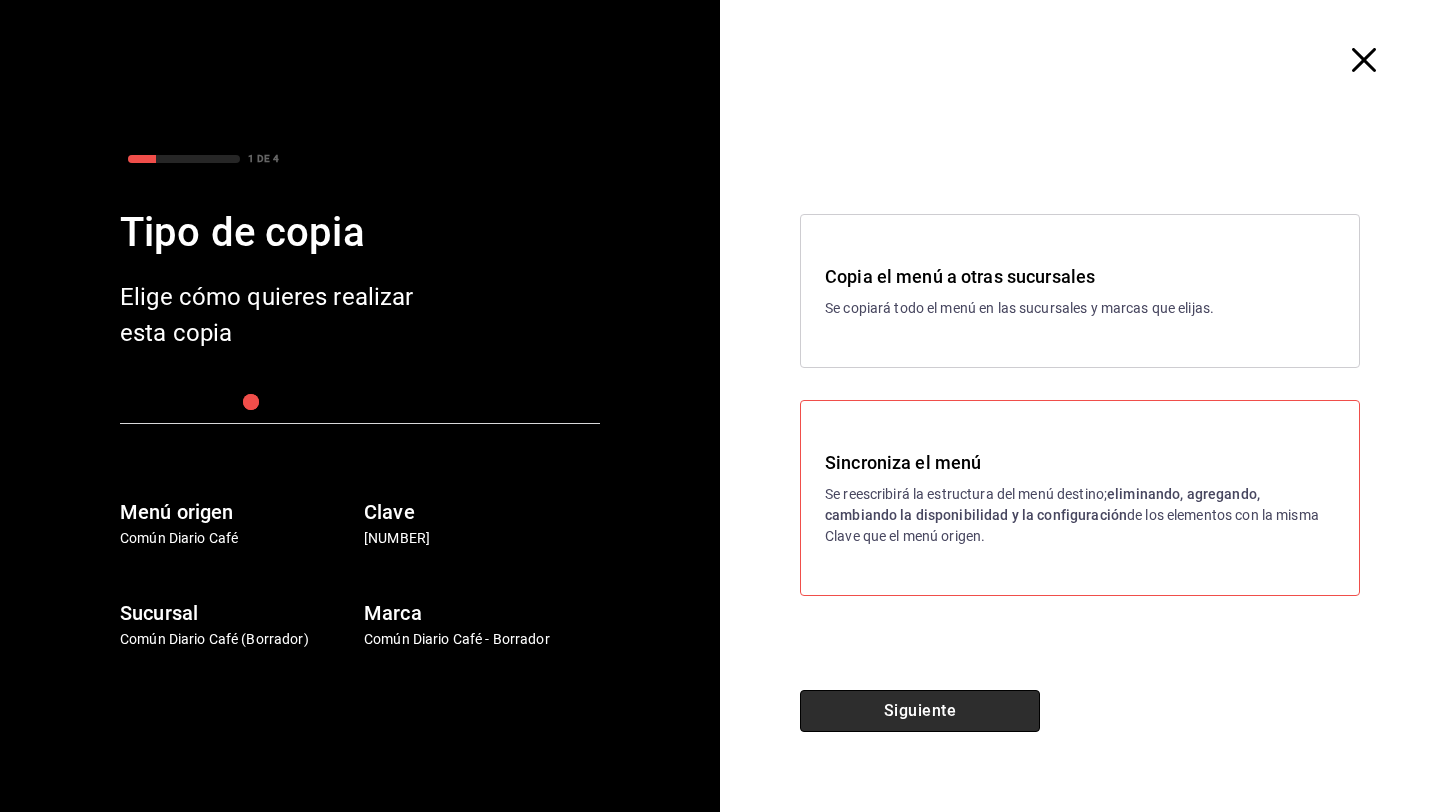 click on "Siguiente" at bounding box center [920, 711] 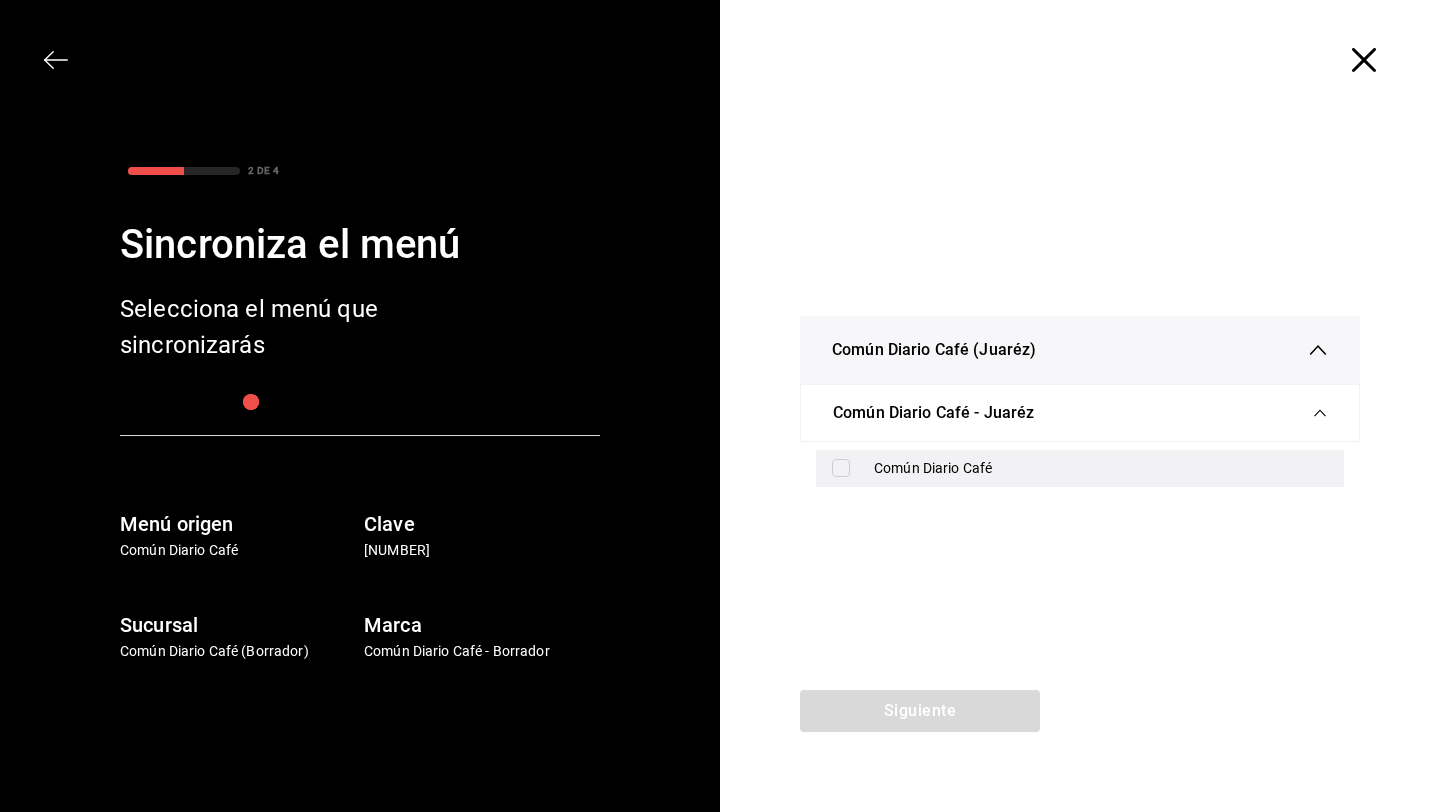 click on "Común Diario Café" at bounding box center (1080, 468) 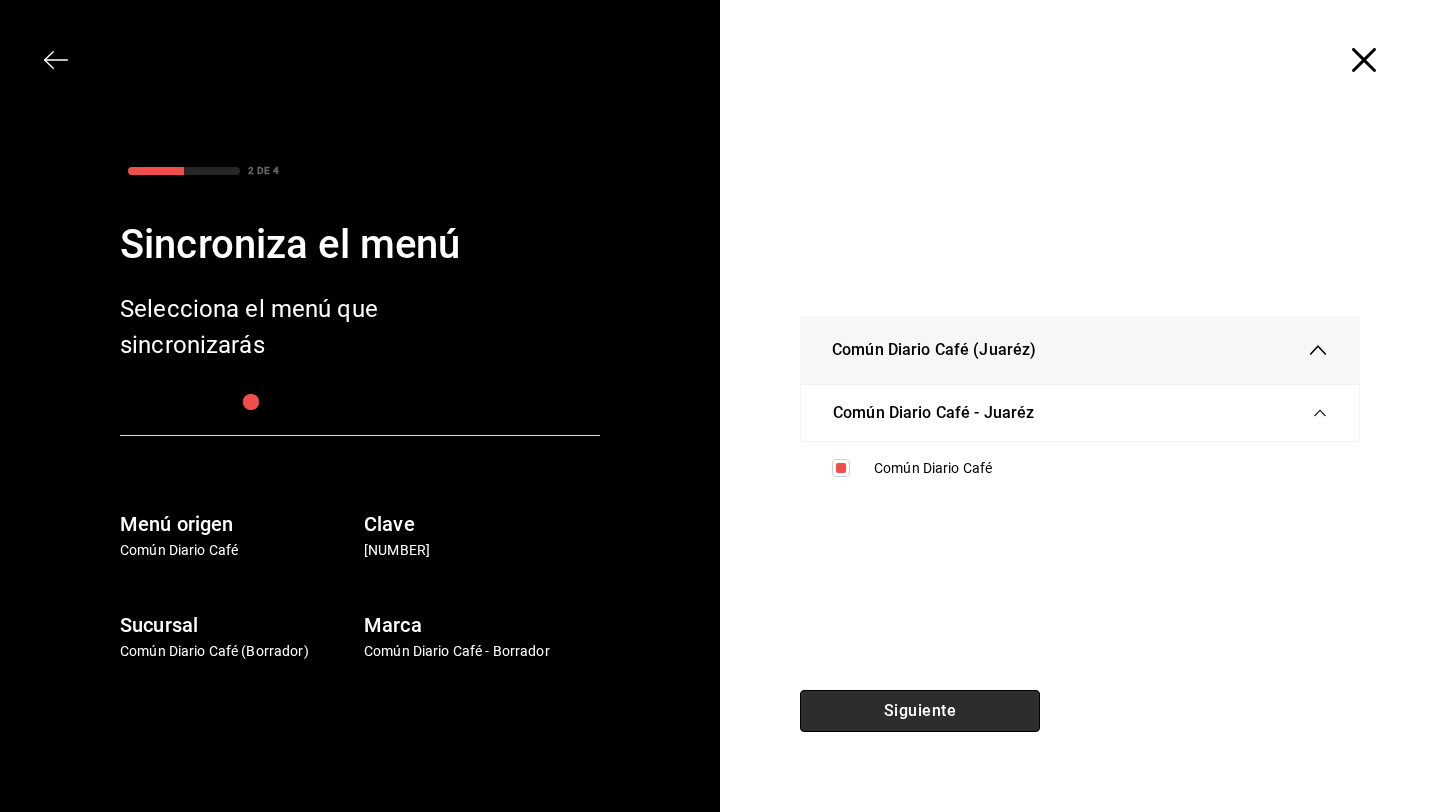 click on "Siguiente" at bounding box center (920, 711) 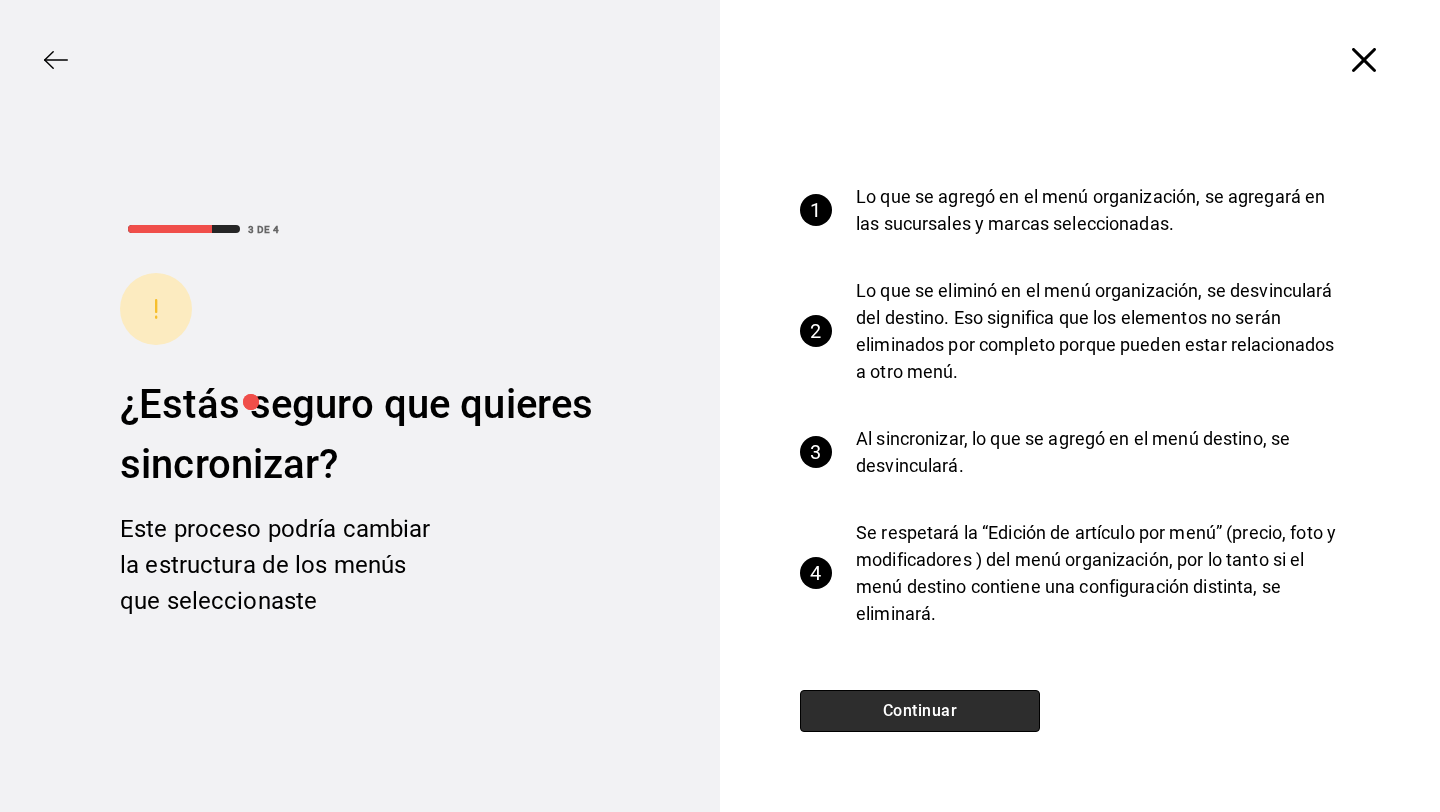 click on "Continuar" at bounding box center (920, 711) 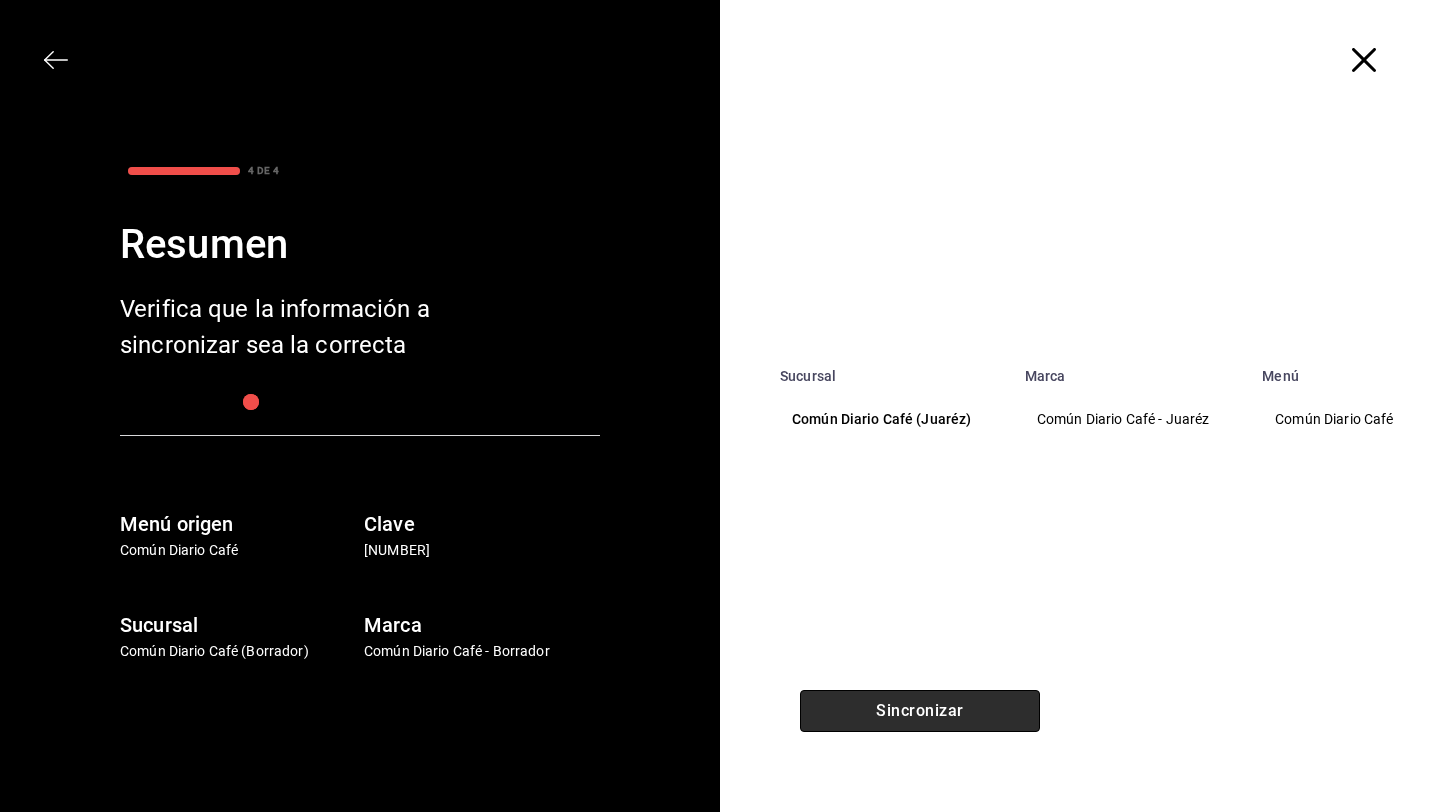 click on "Sincronizar" at bounding box center (920, 711) 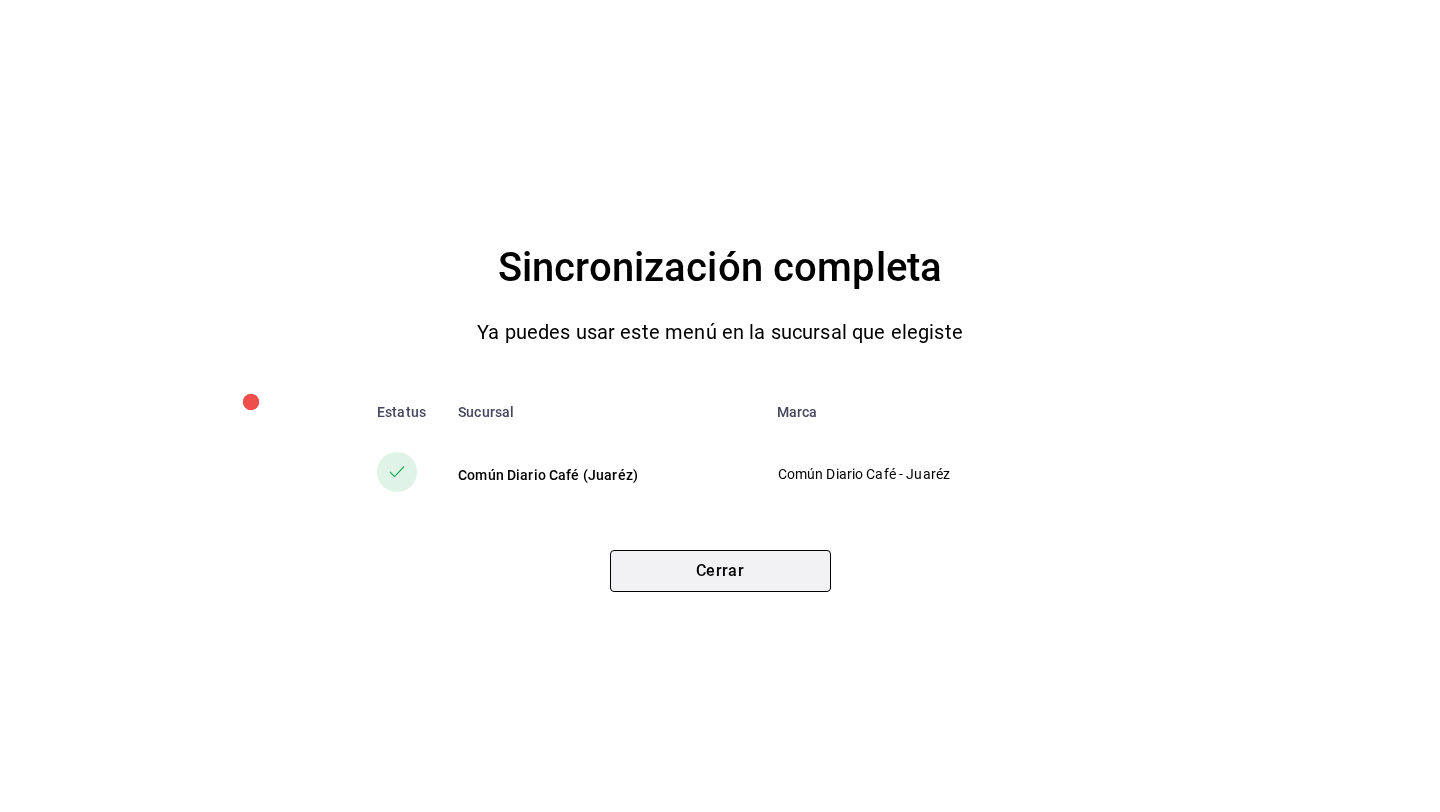 click on "Cerrar" at bounding box center (720, 571) 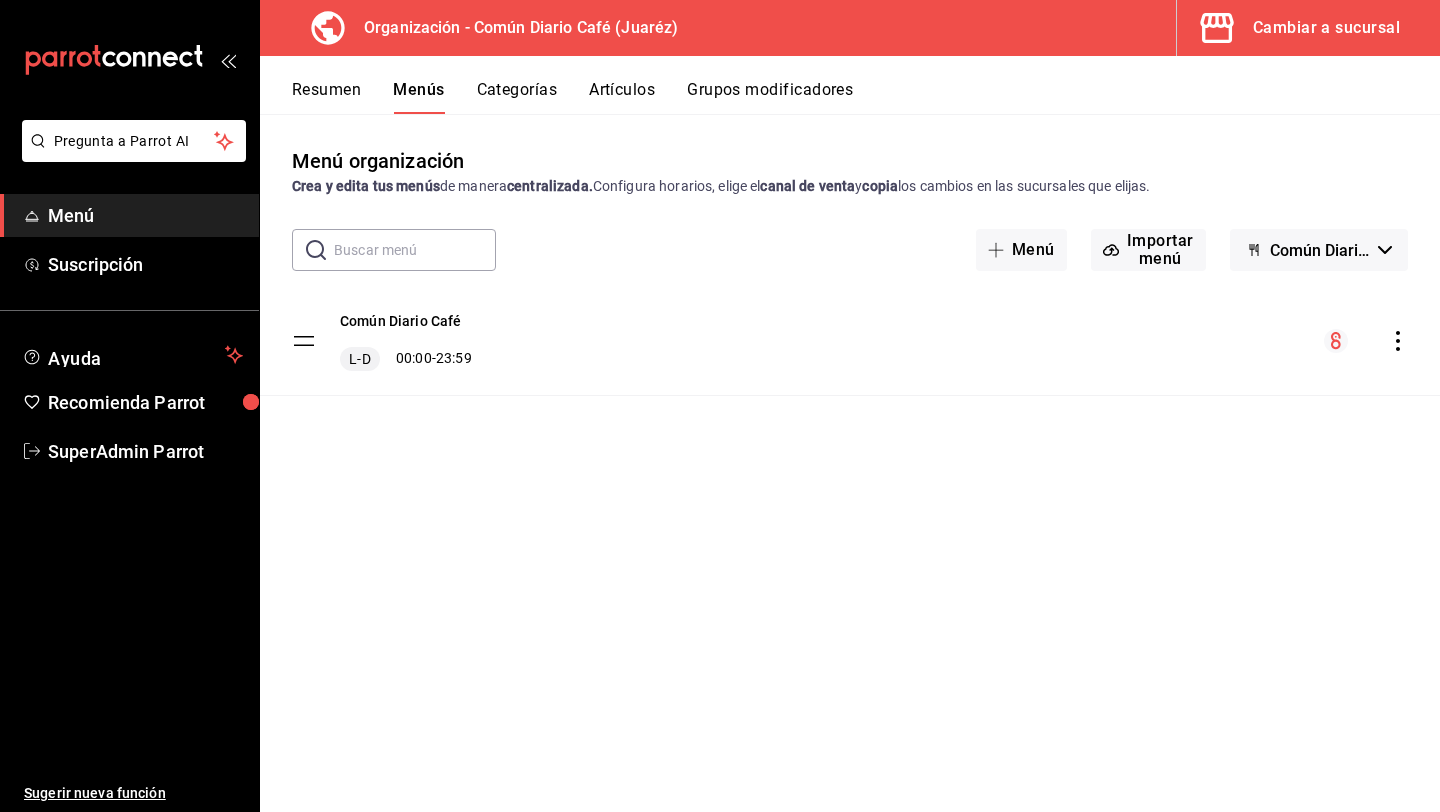 click on "Cambiar a sucursal" at bounding box center [1326, 28] 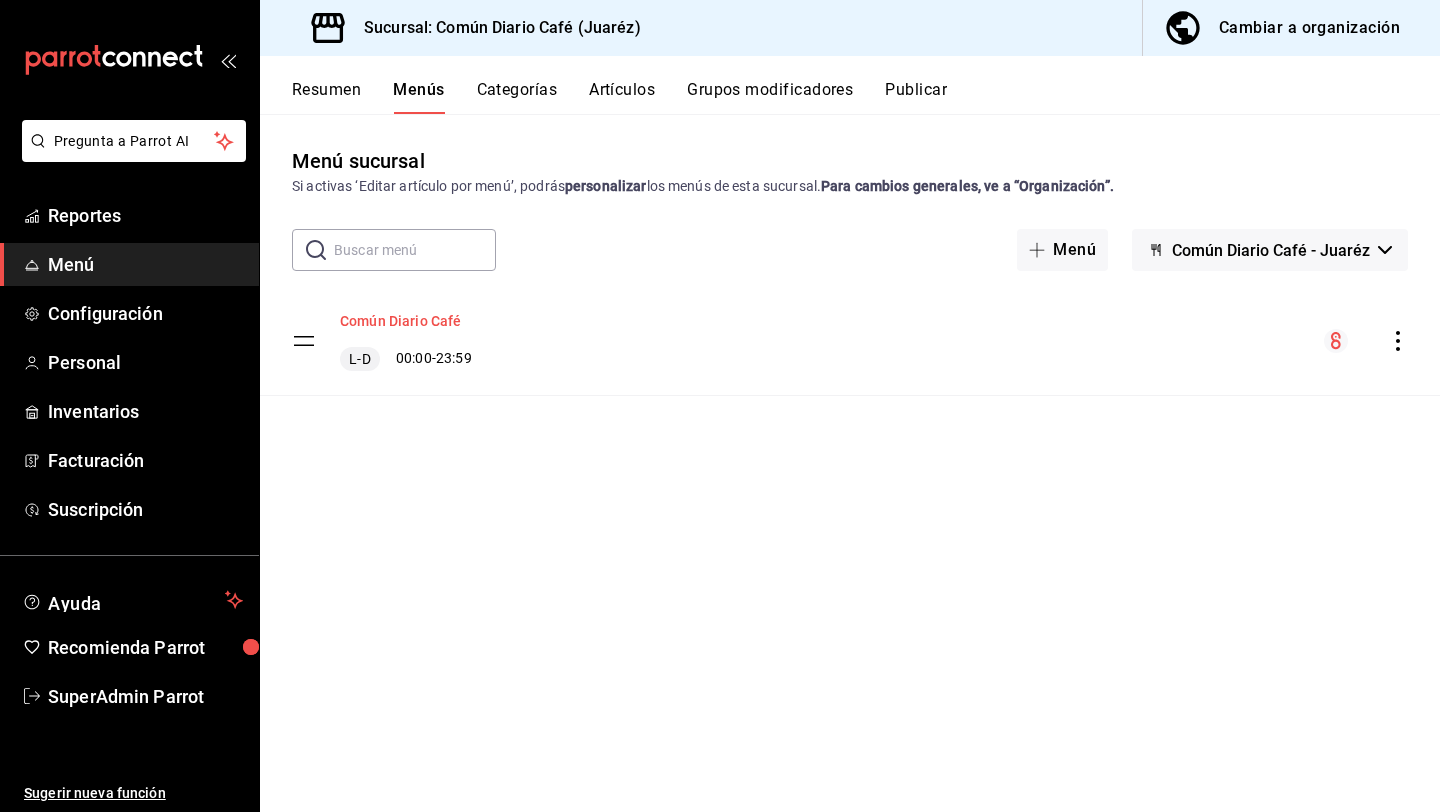 click on "Común Diario Café" at bounding box center (401, 321) 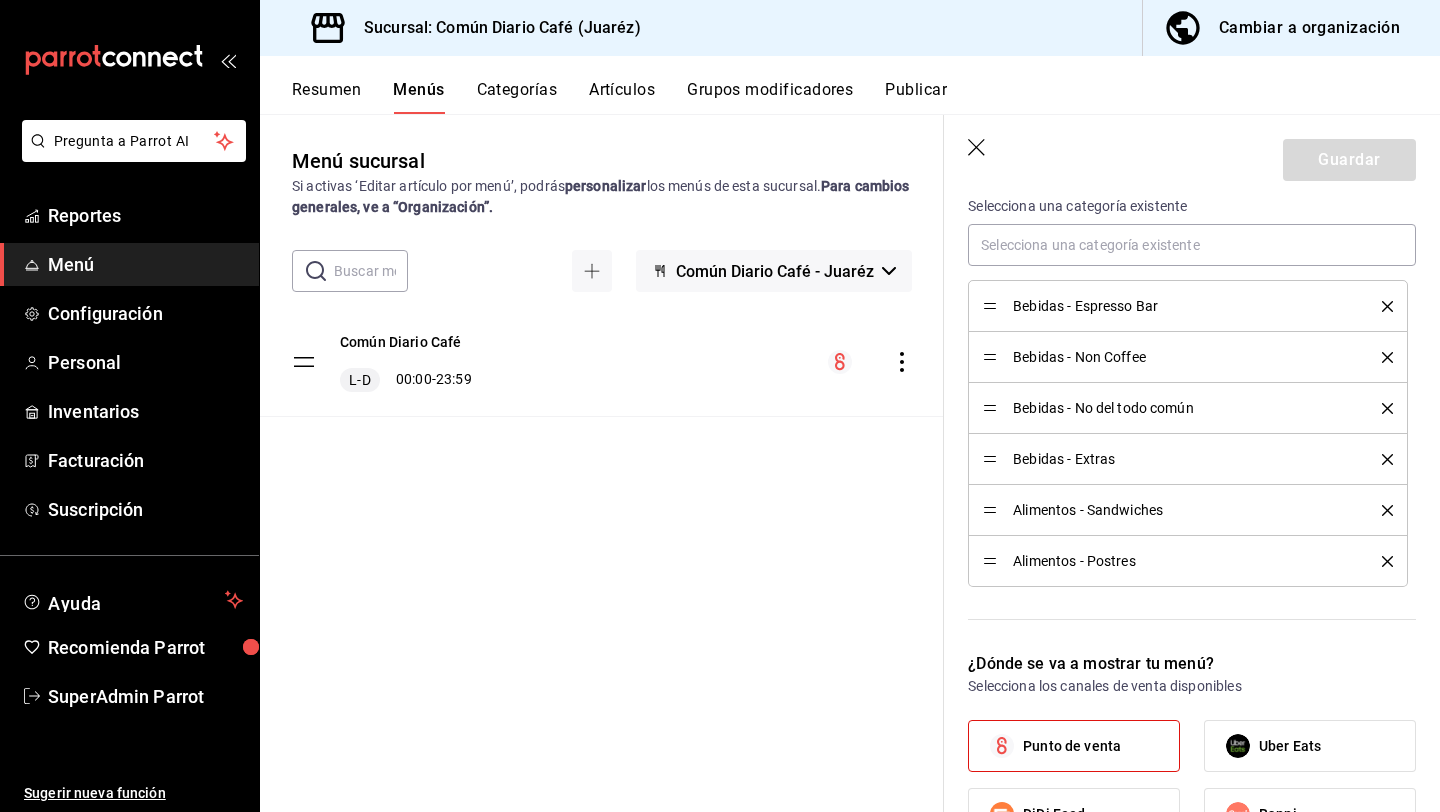 scroll, scrollTop: 589, scrollLeft: 0, axis: vertical 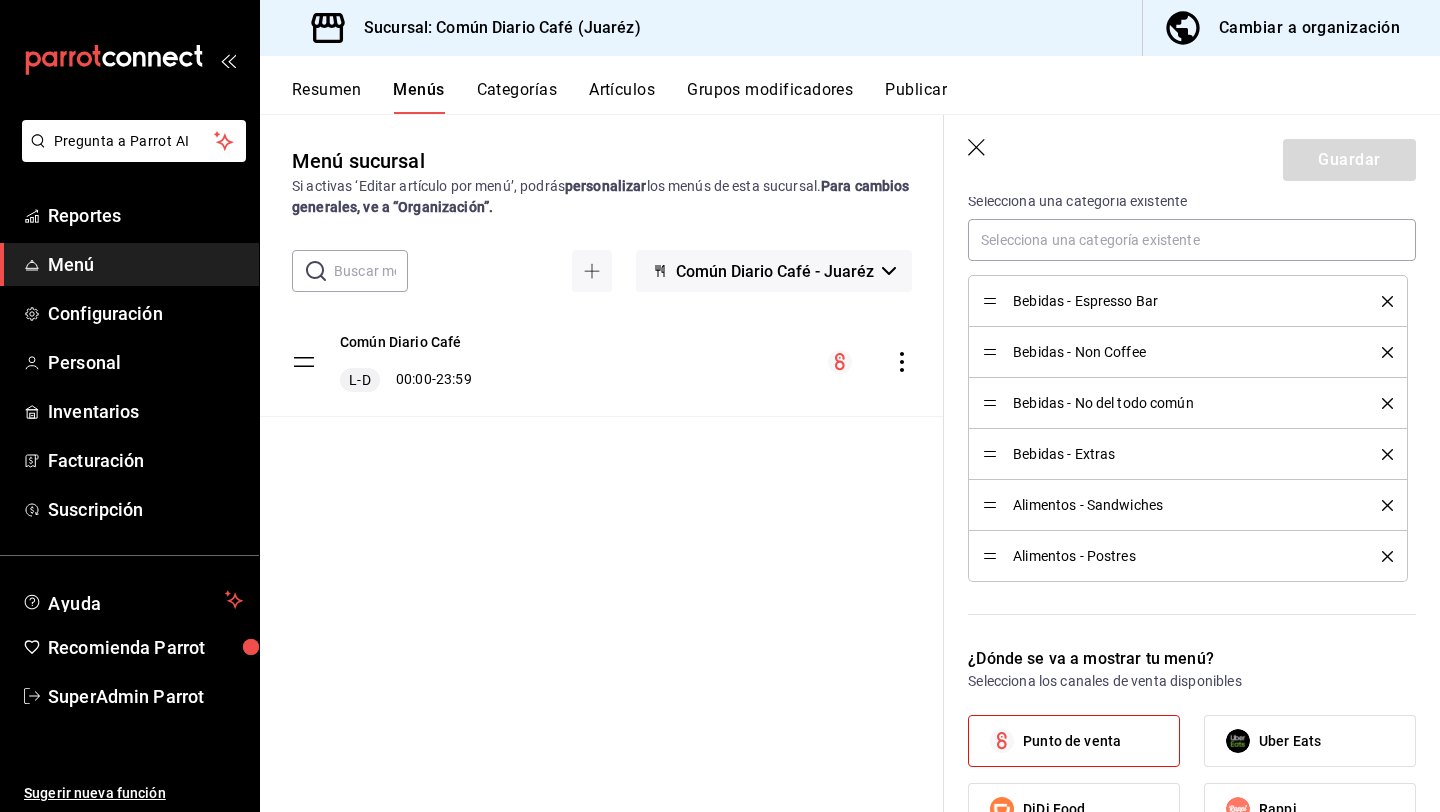 click 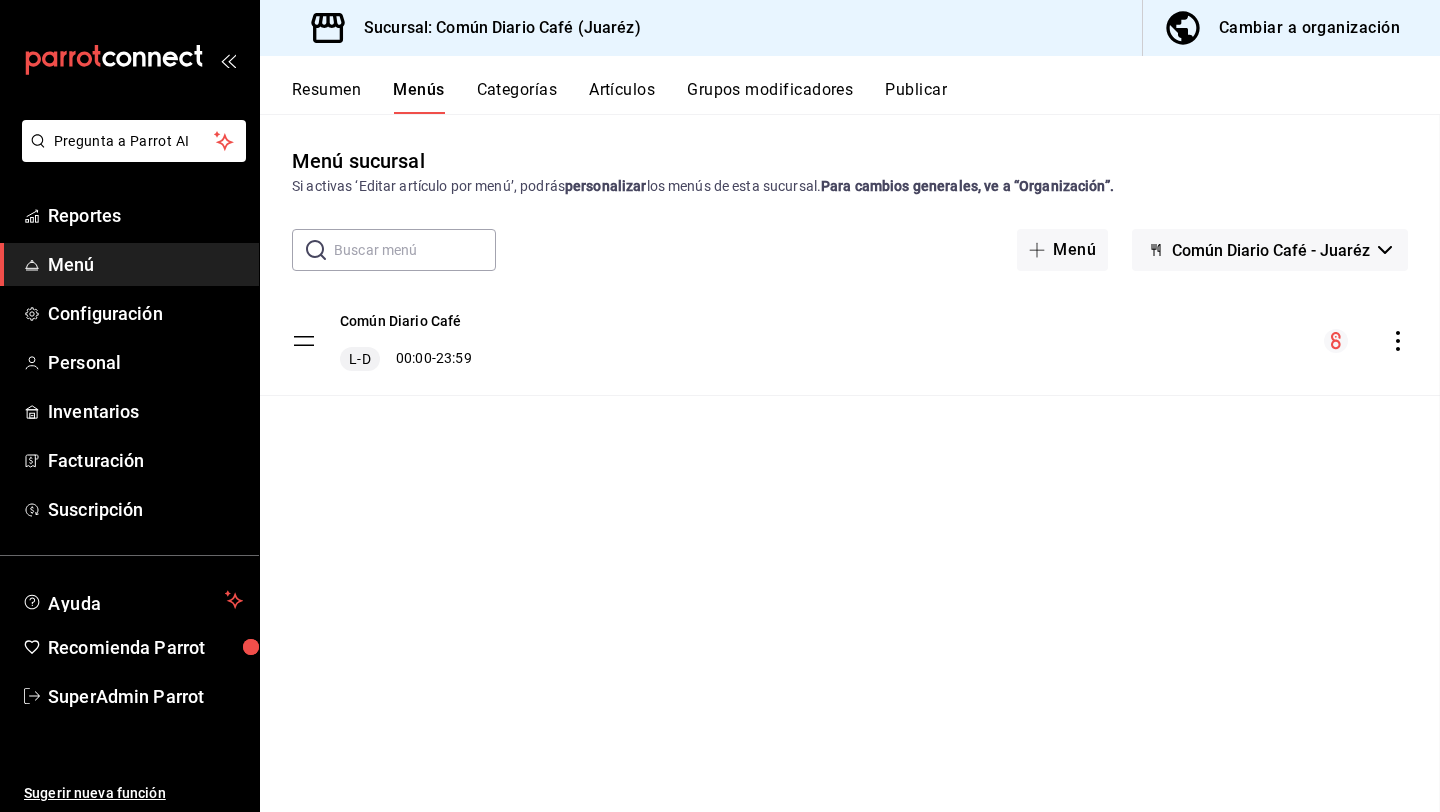 checkbox on "false" 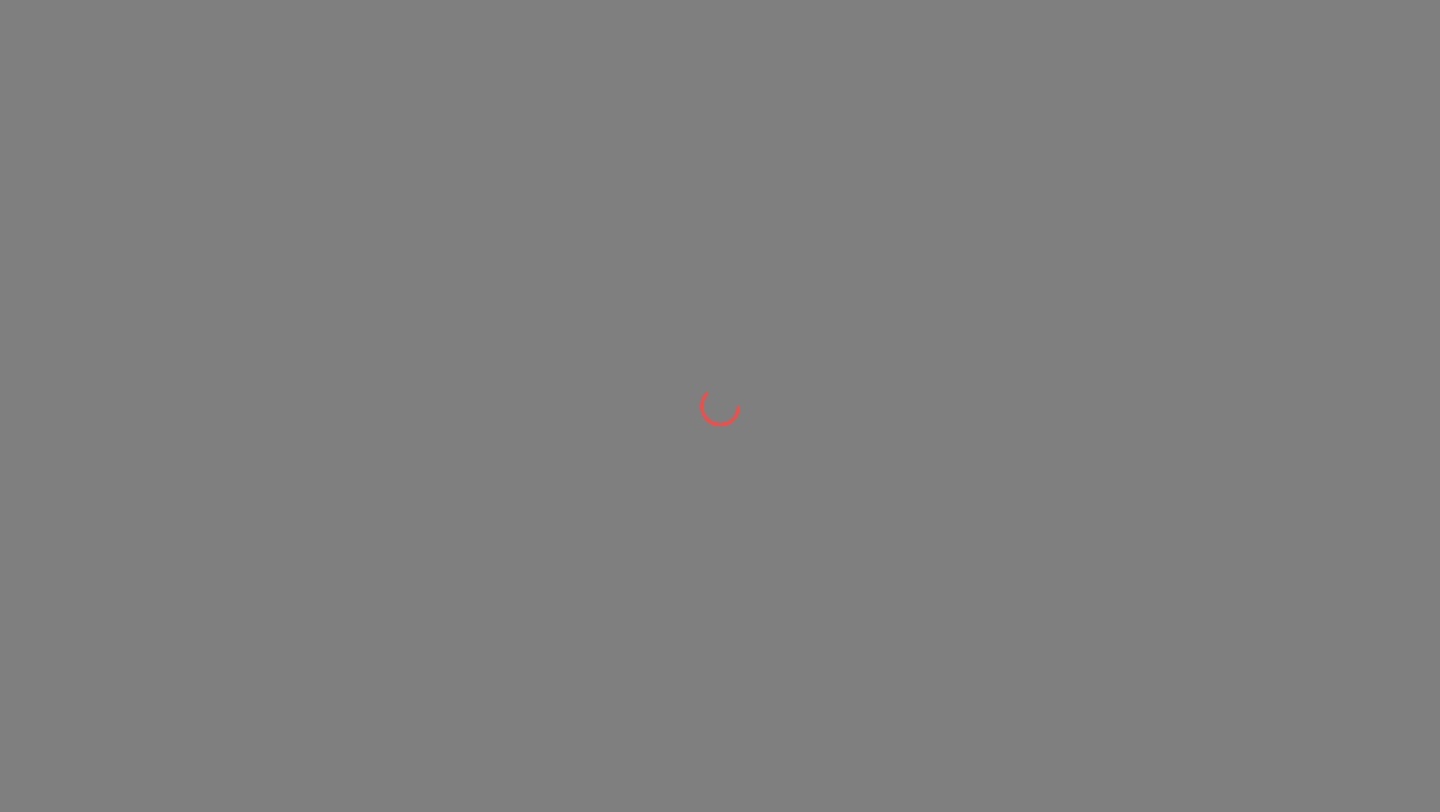 scroll, scrollTop: 0, scrollLeft: 0, axis: both 